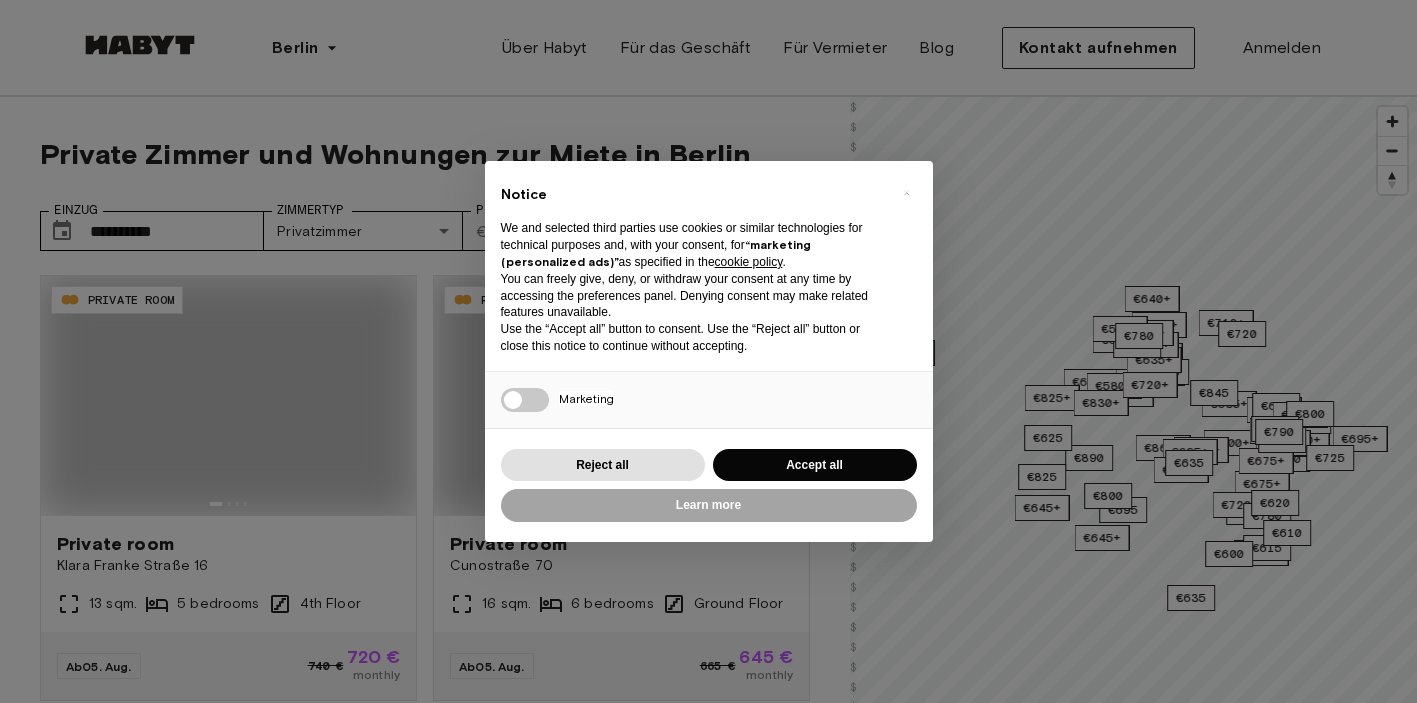 scroll, scrollTop: 0, scrollLeft: 0, axis: both 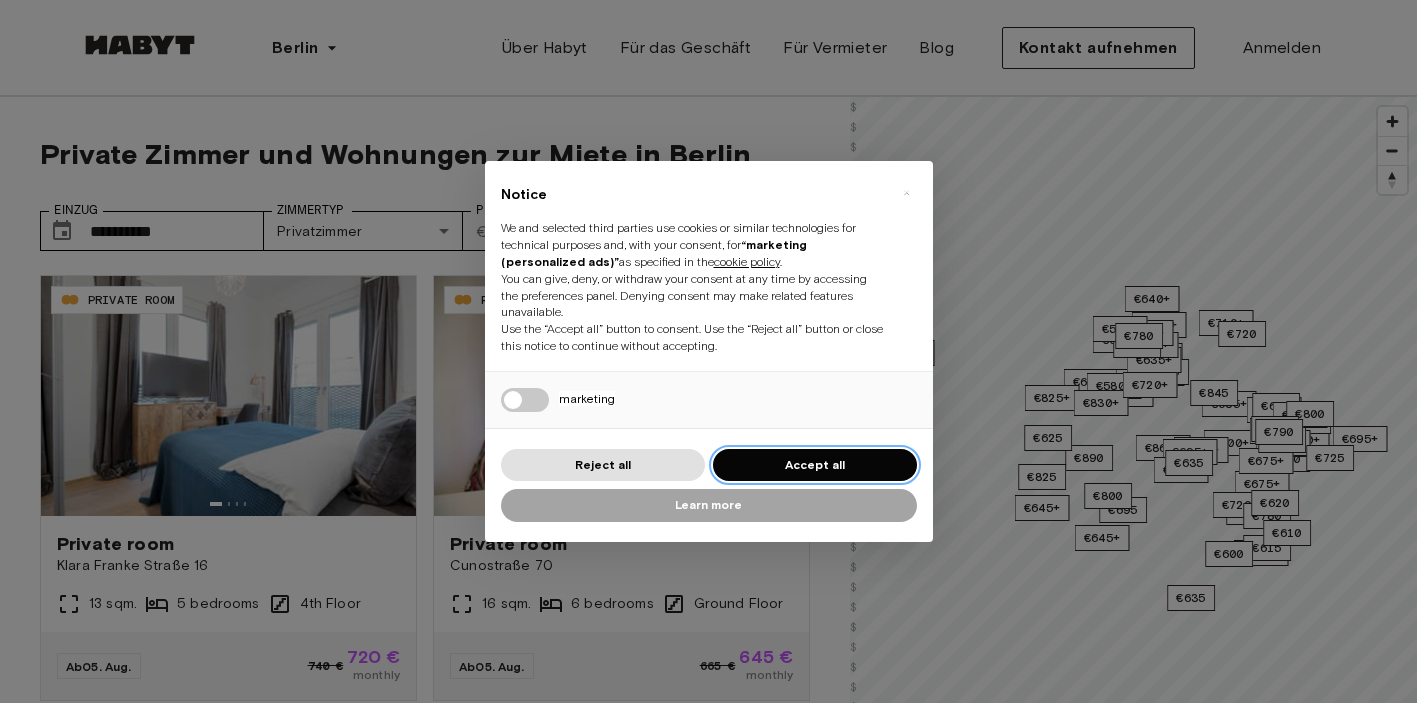 click on "Accept all" at bounding box center [815, 464] 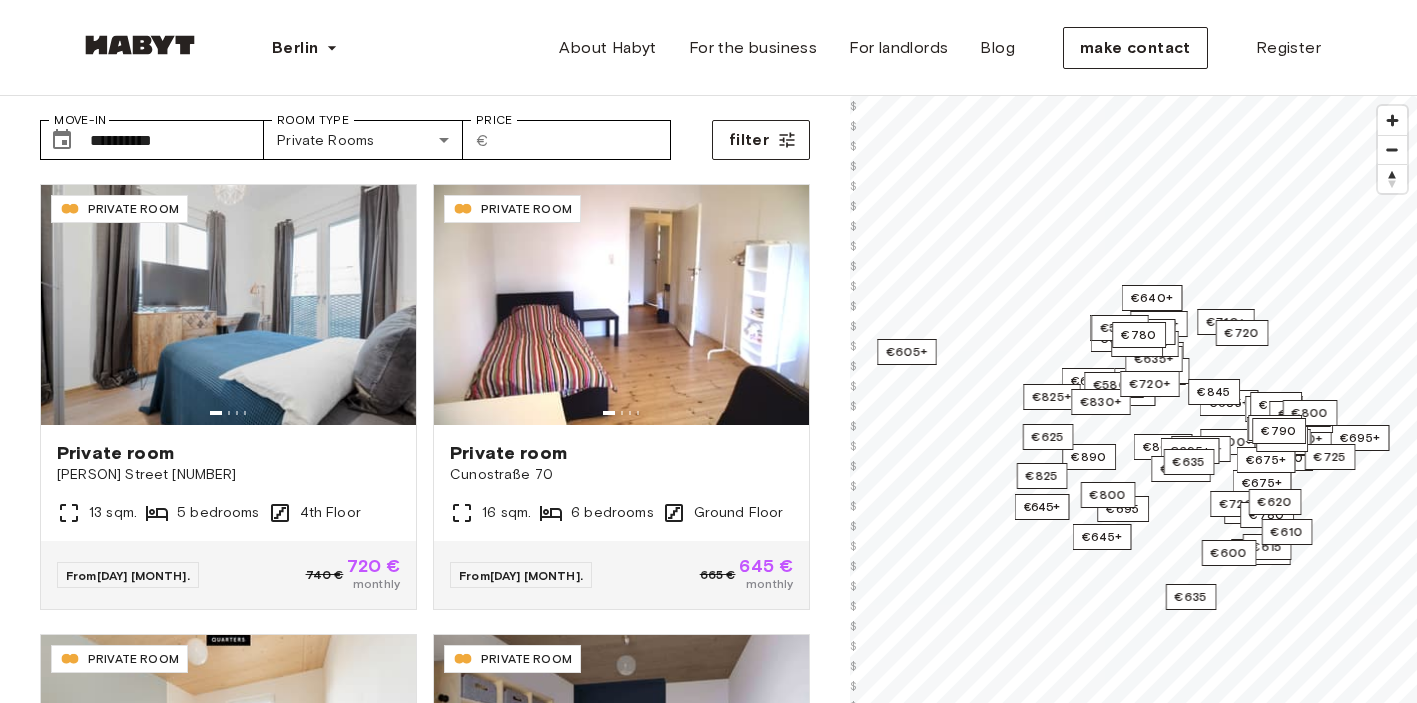 scroll, scrollTop: 103, scrollLeft: 0, axis: vertical 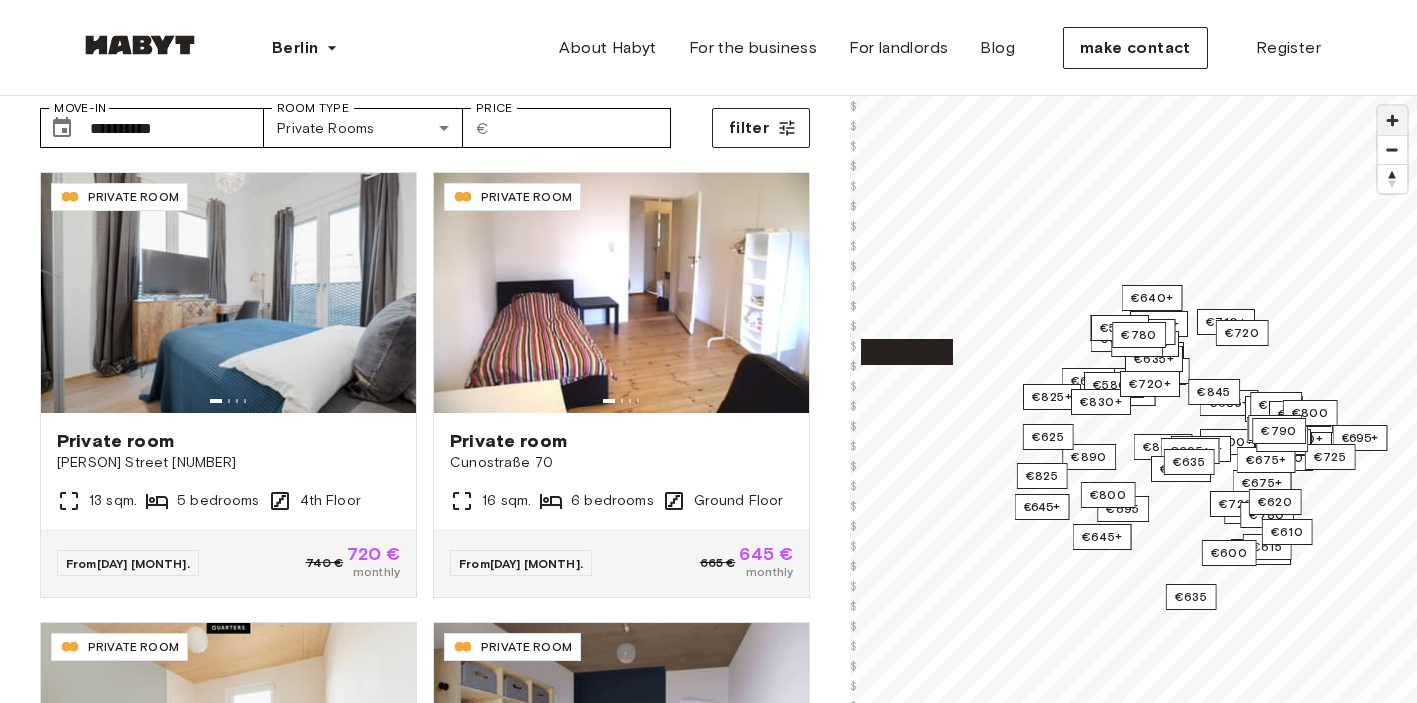click at bounding box center (1392, 120) 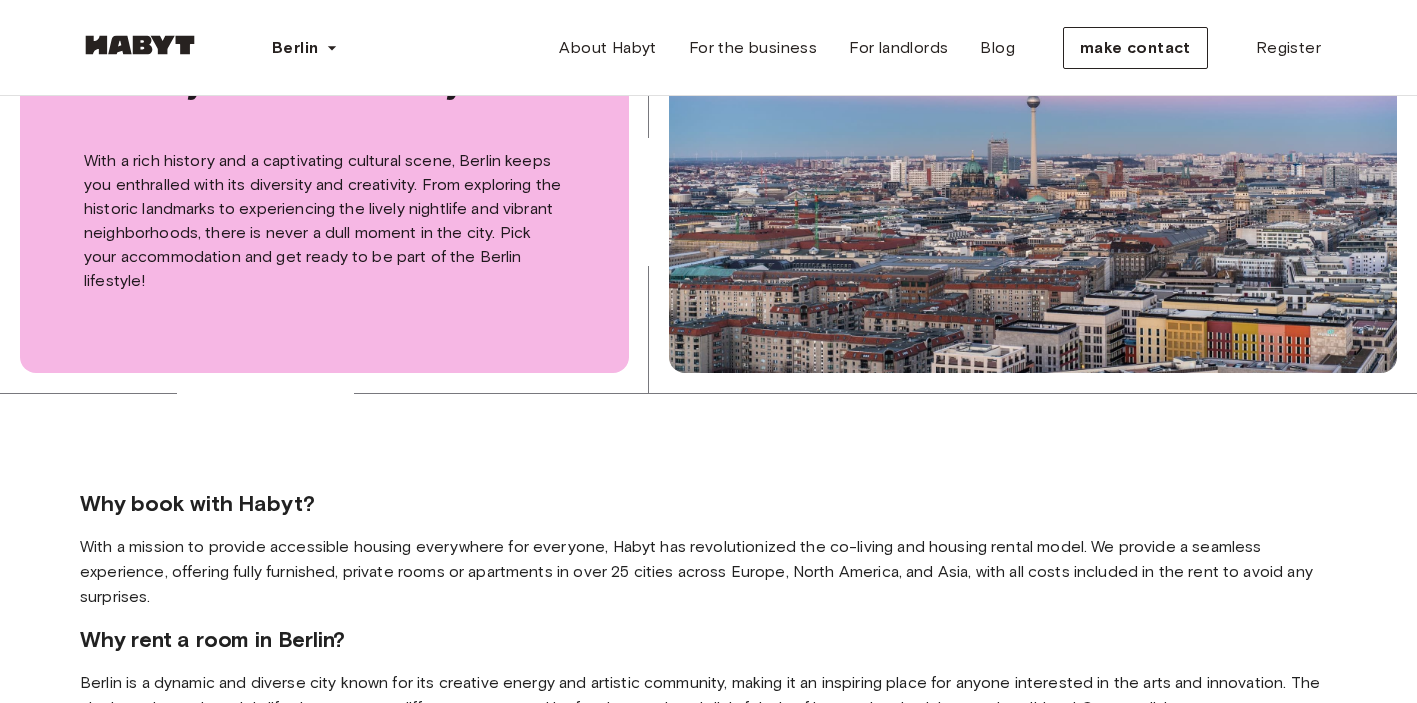 scroll, scrollTop: 0, scrollLeft: 0, axis: both 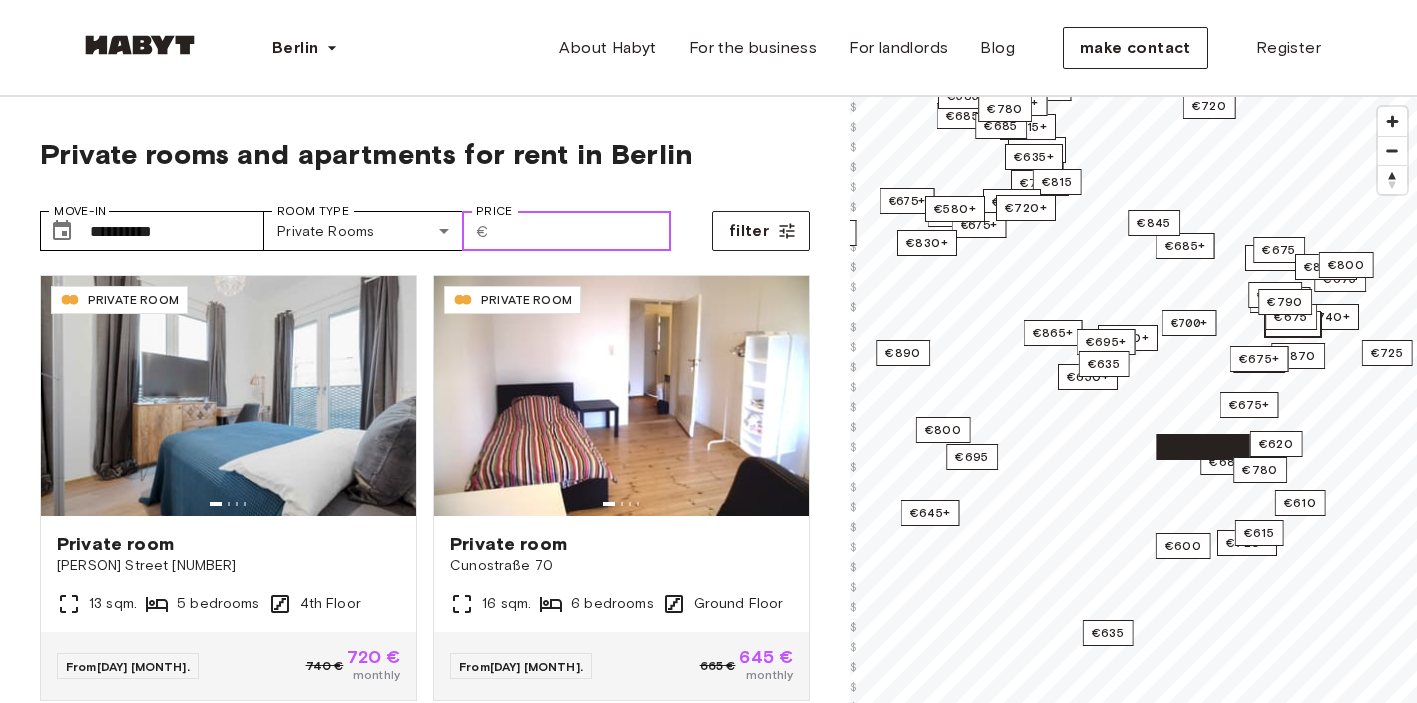 click on "Price" at bounding box center (584, 231) 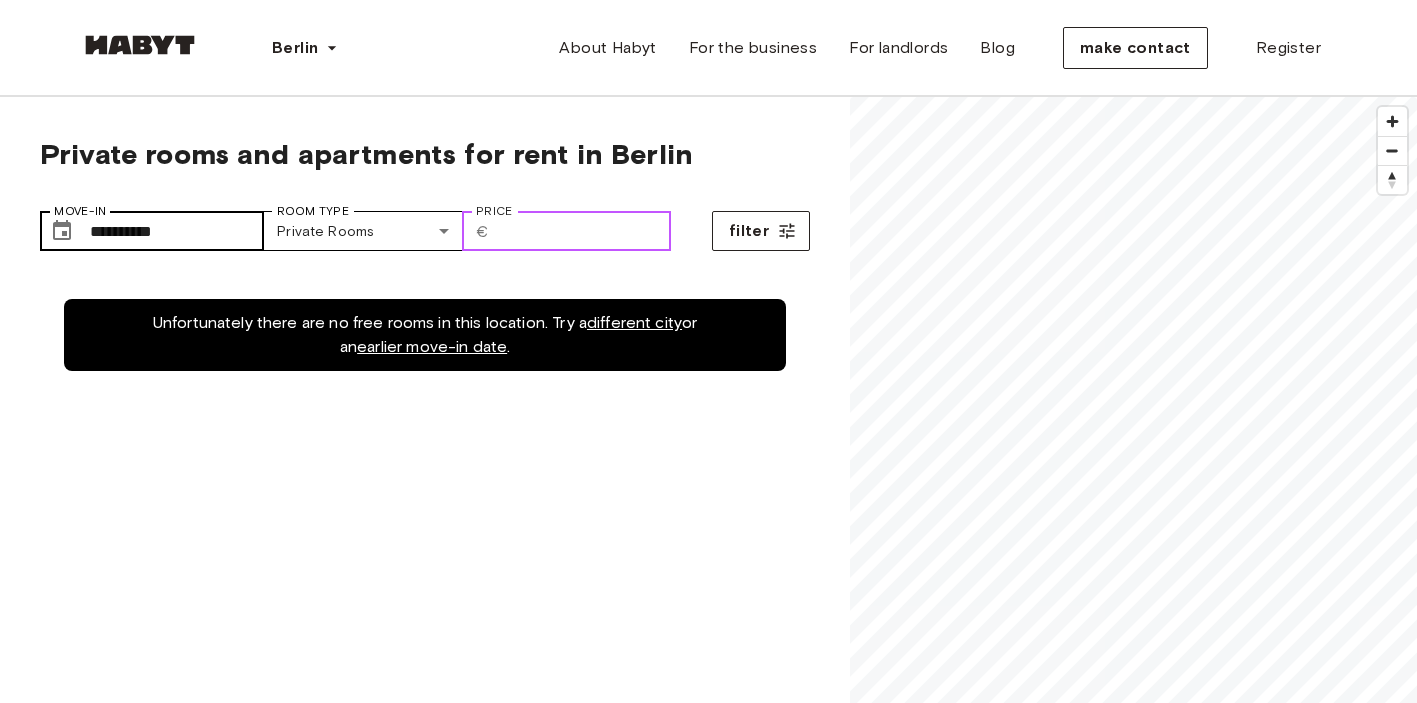 type on "***" 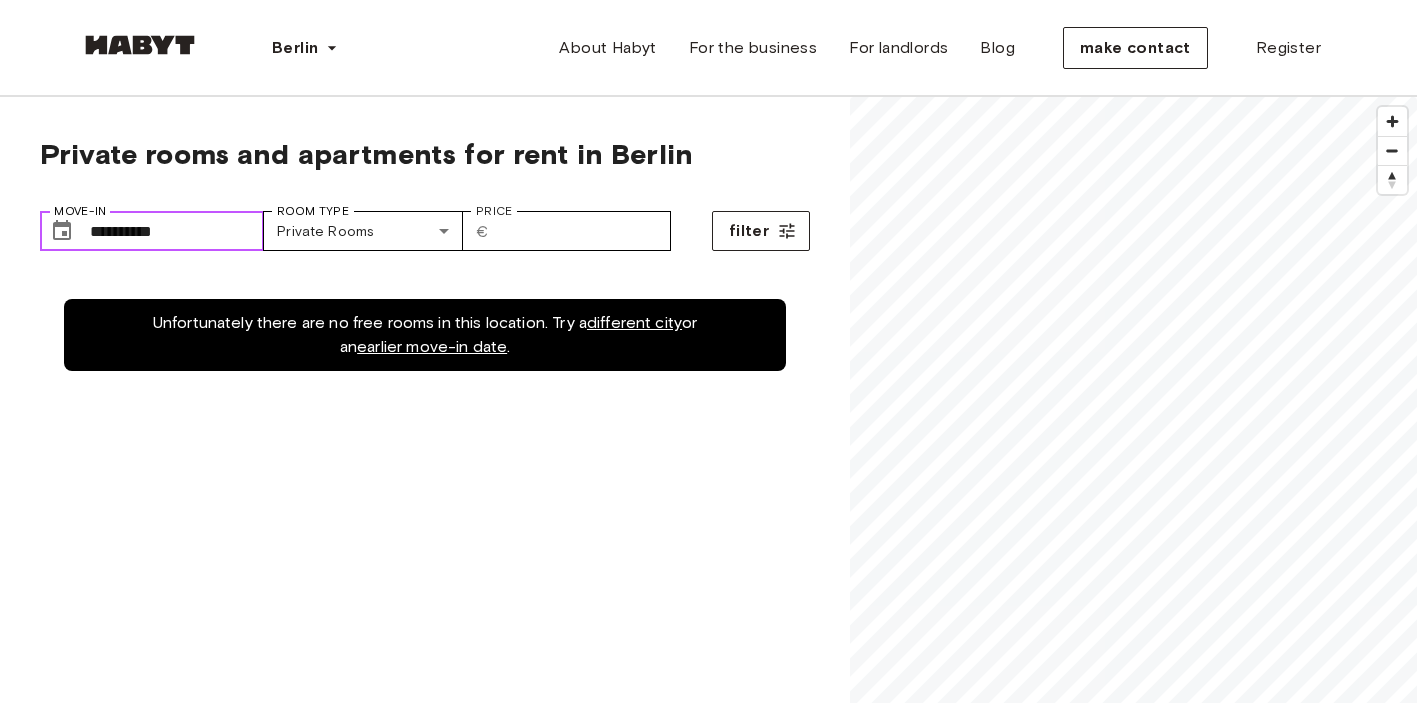 click on "**********" at bounding box center [177, 231] 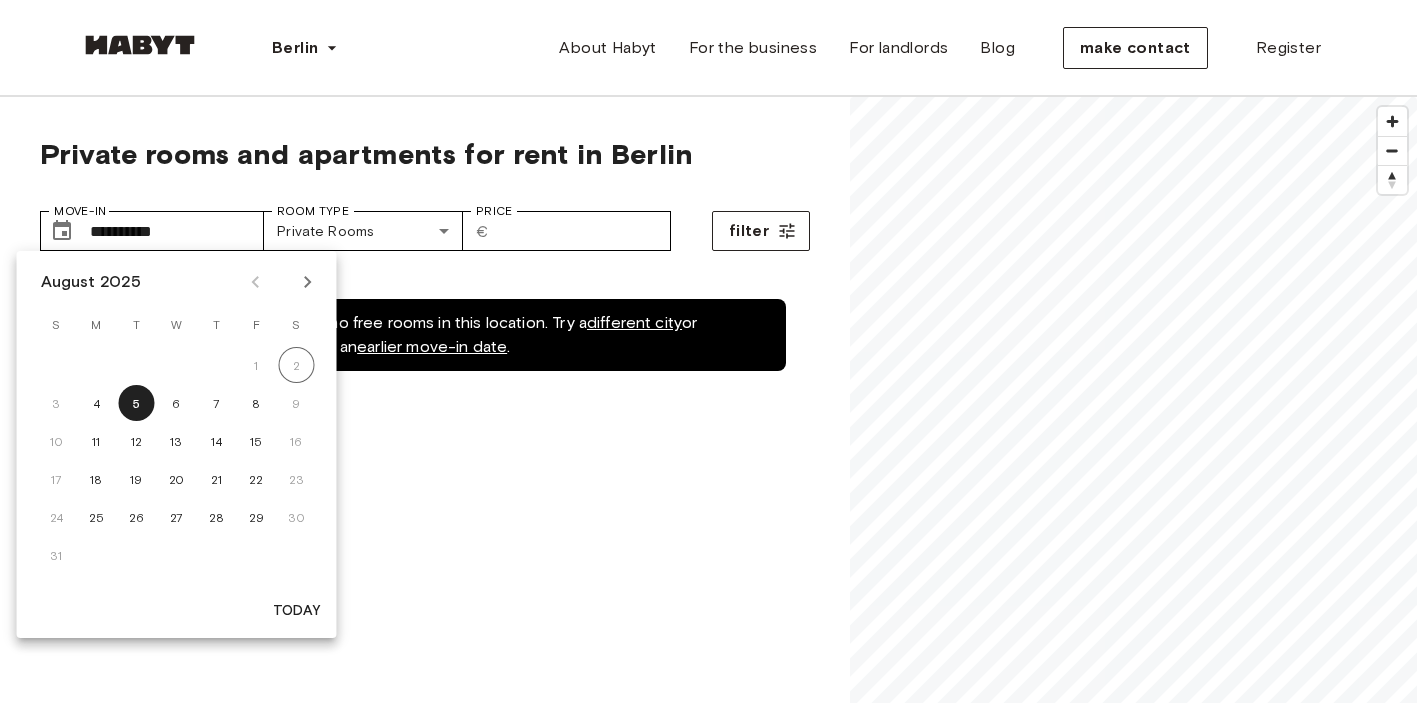 click 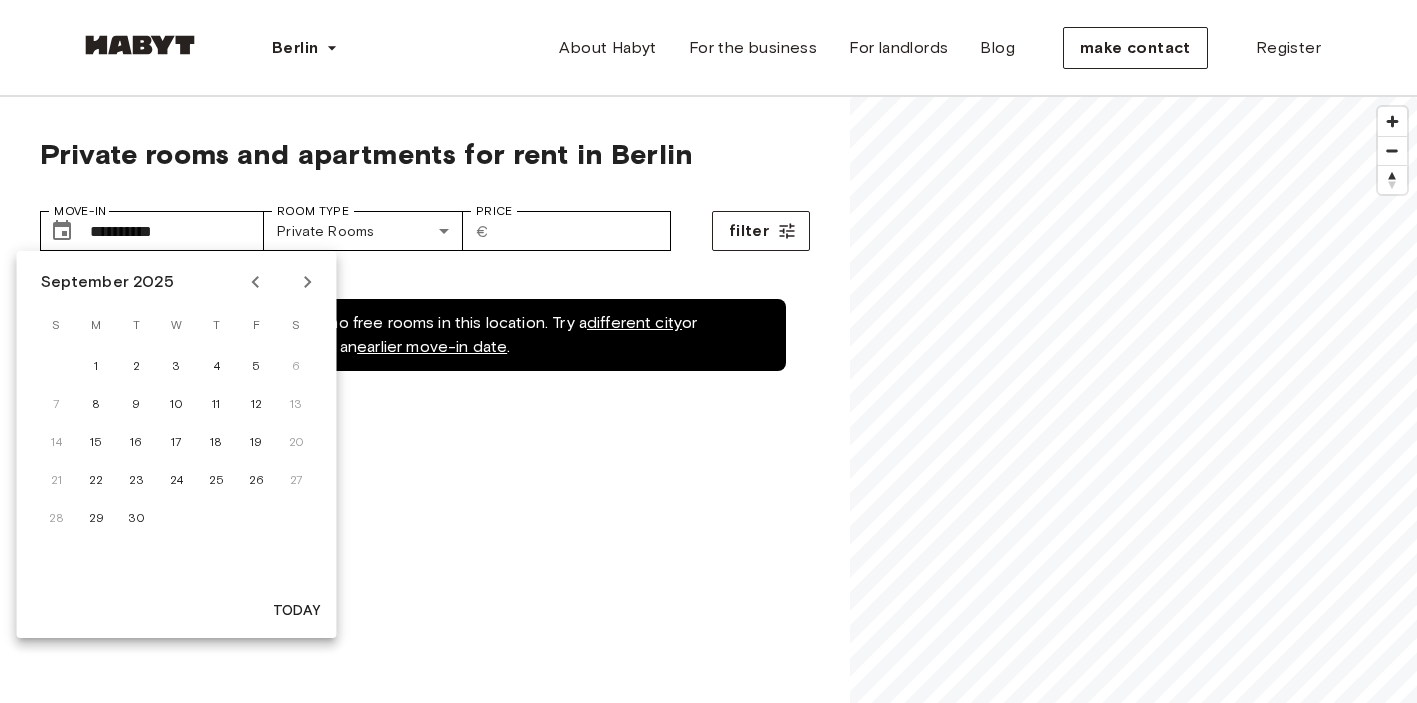 click 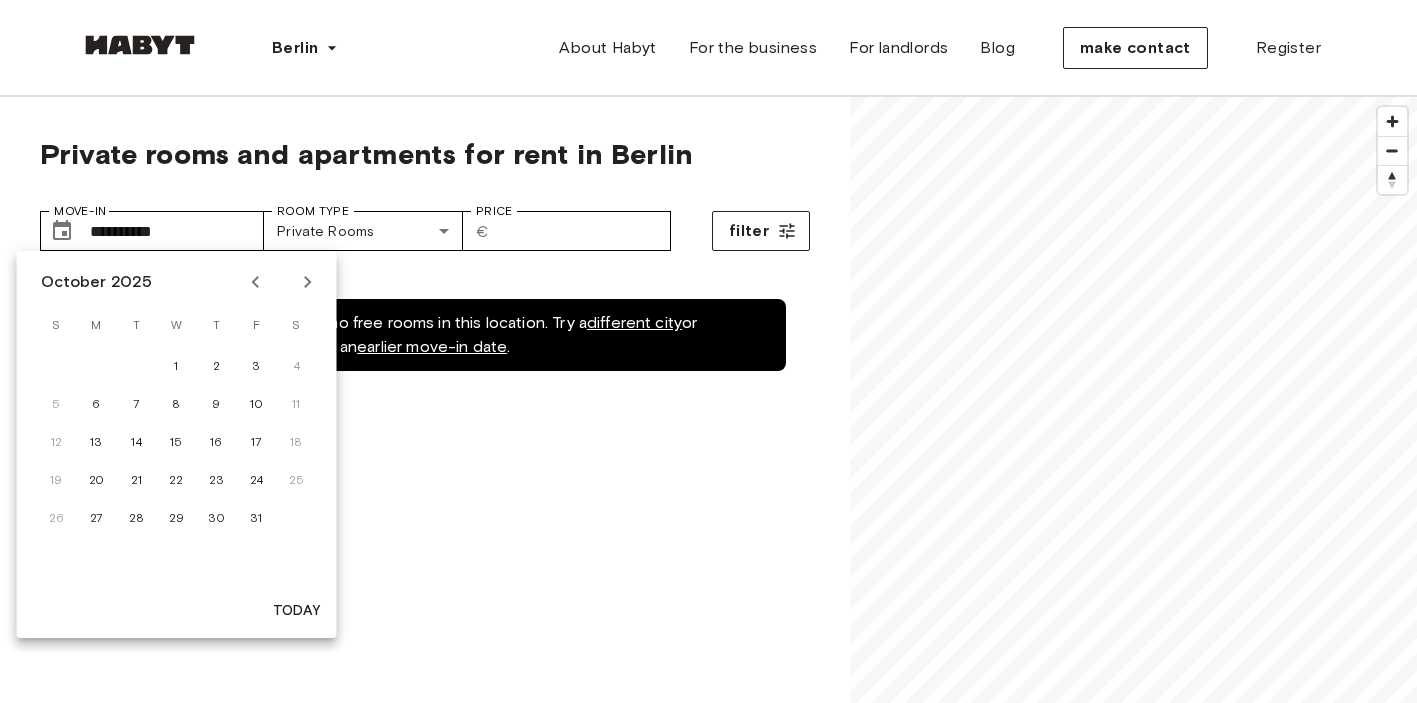 click 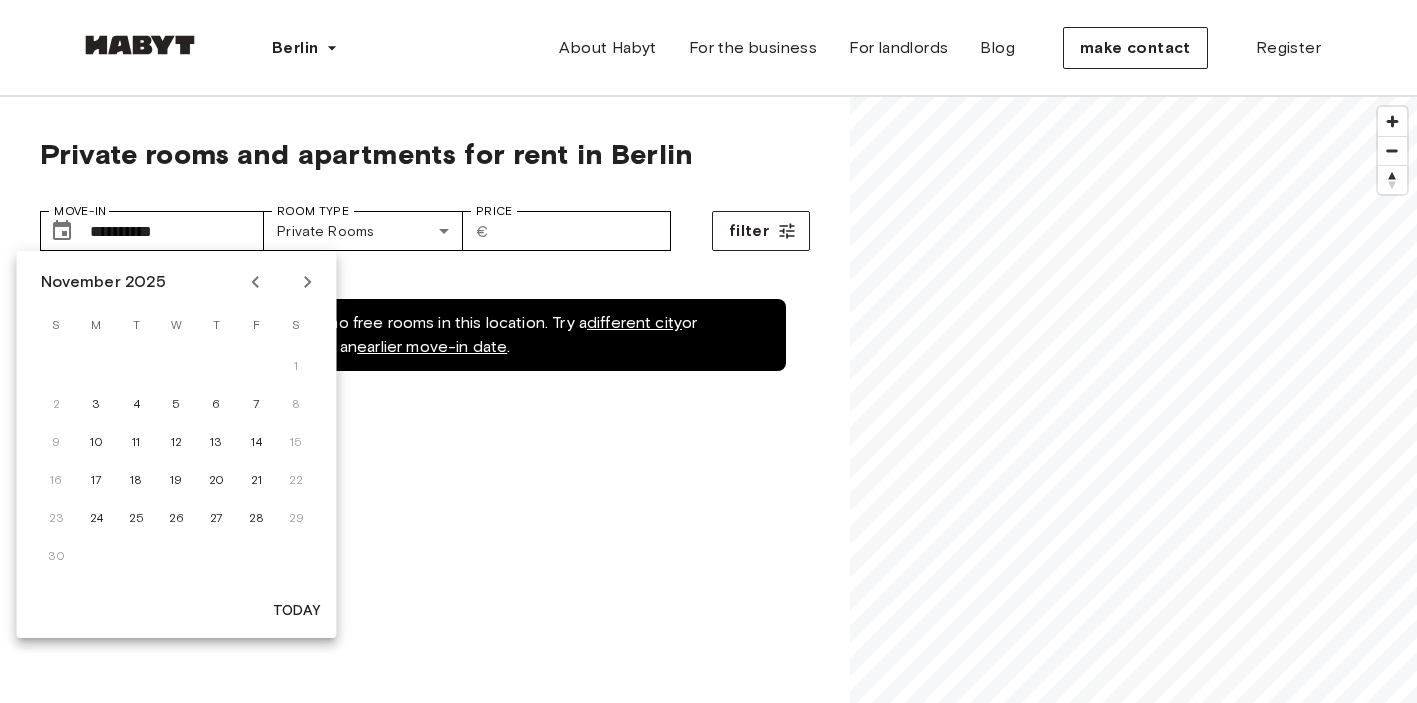 click 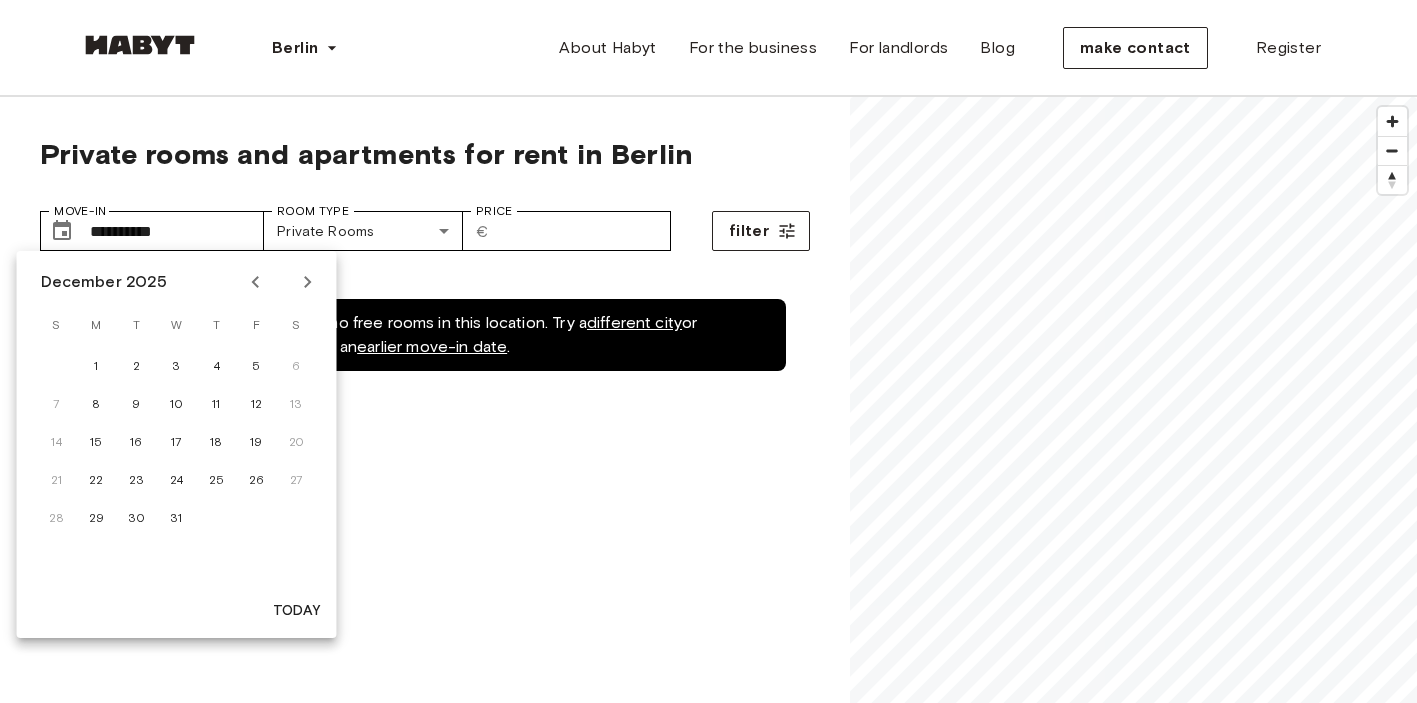 click 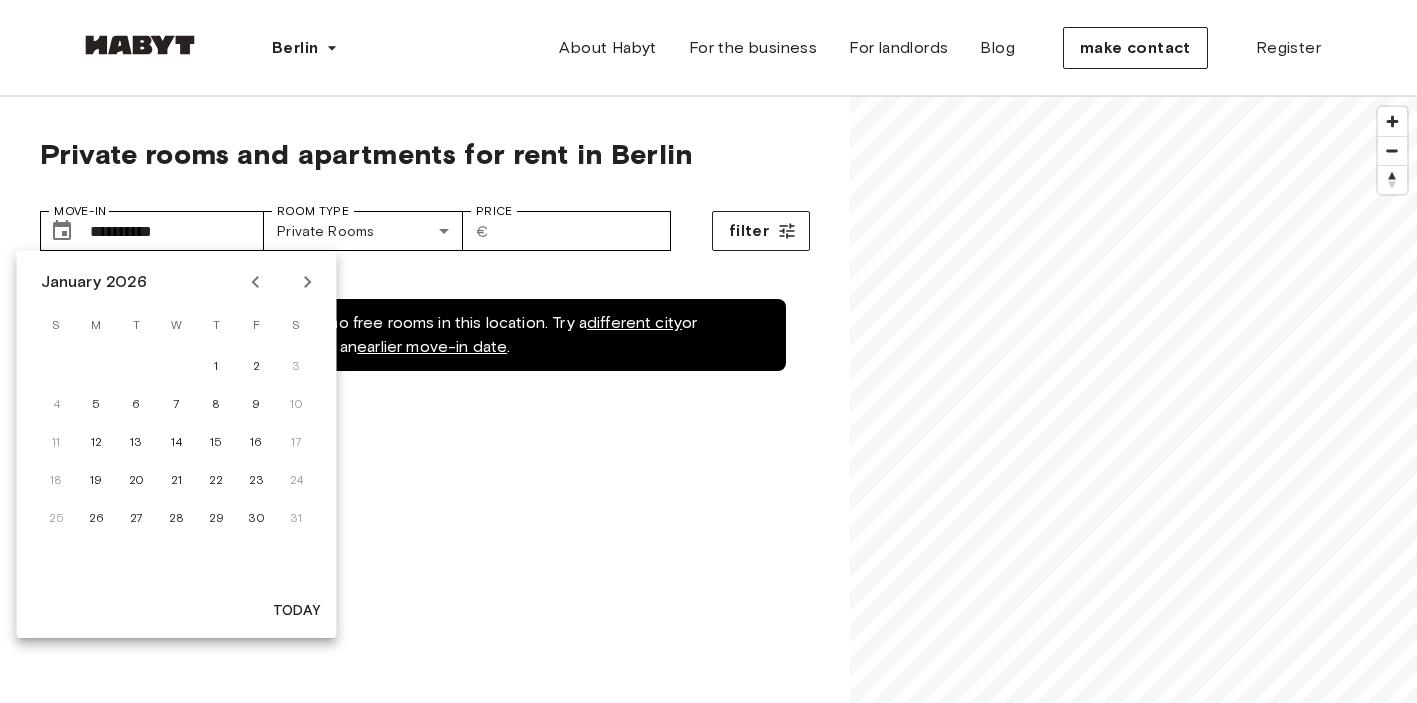 click 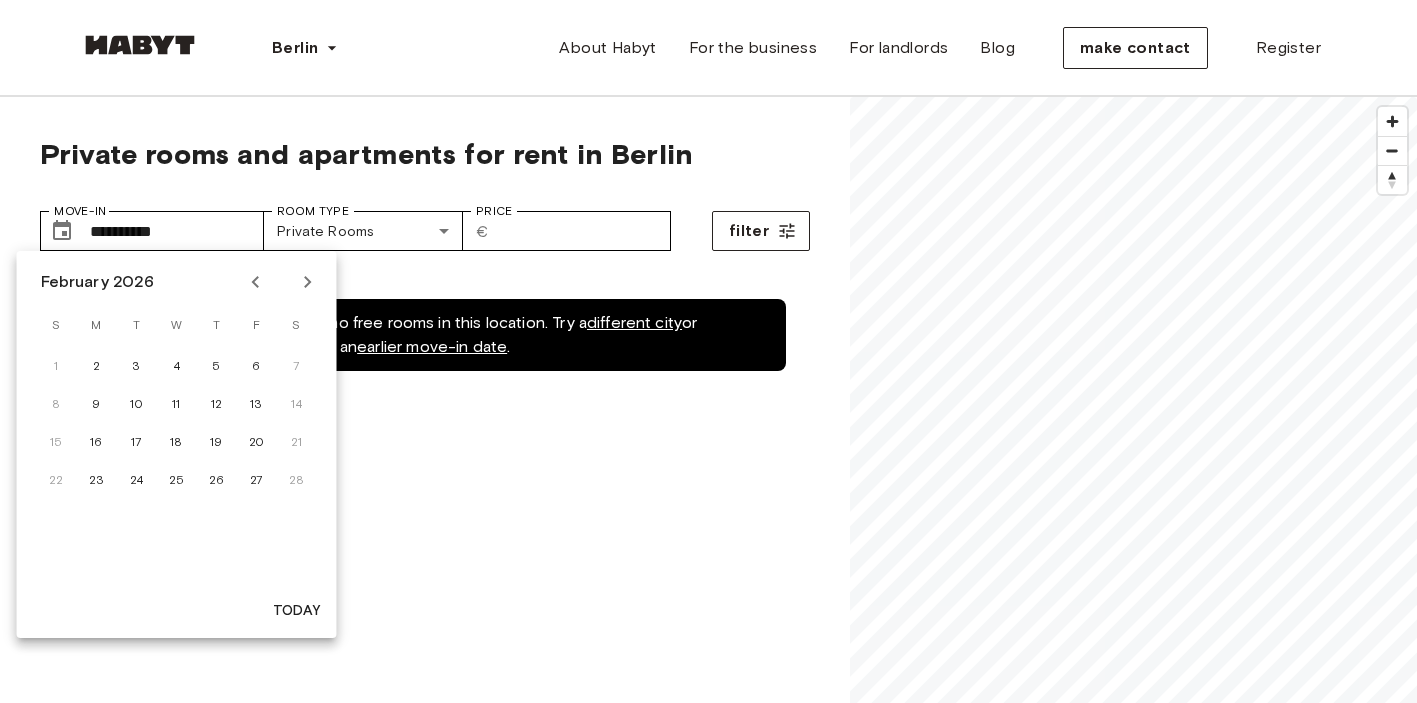 click on "1 2 3 4 5 6 7" at bounding box center (177, 365) 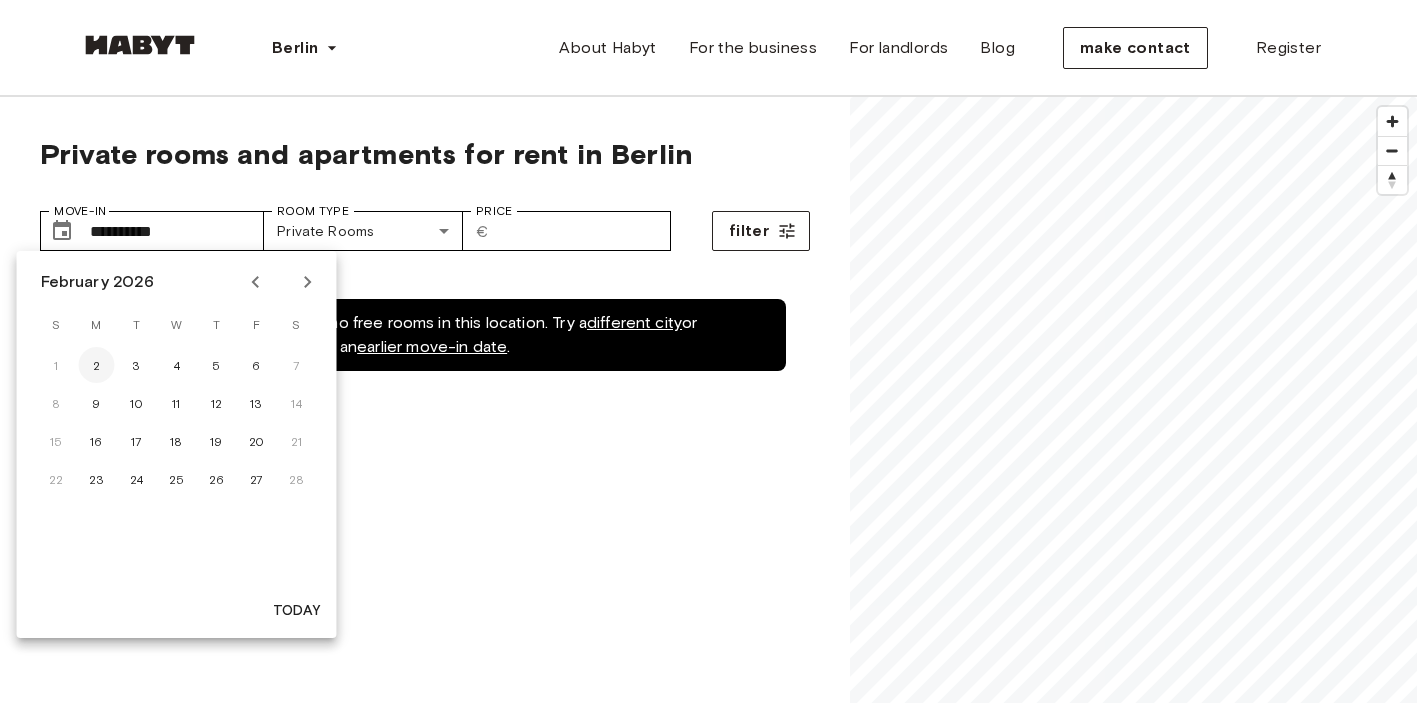 click on "2" at bounding box center [96, 365] 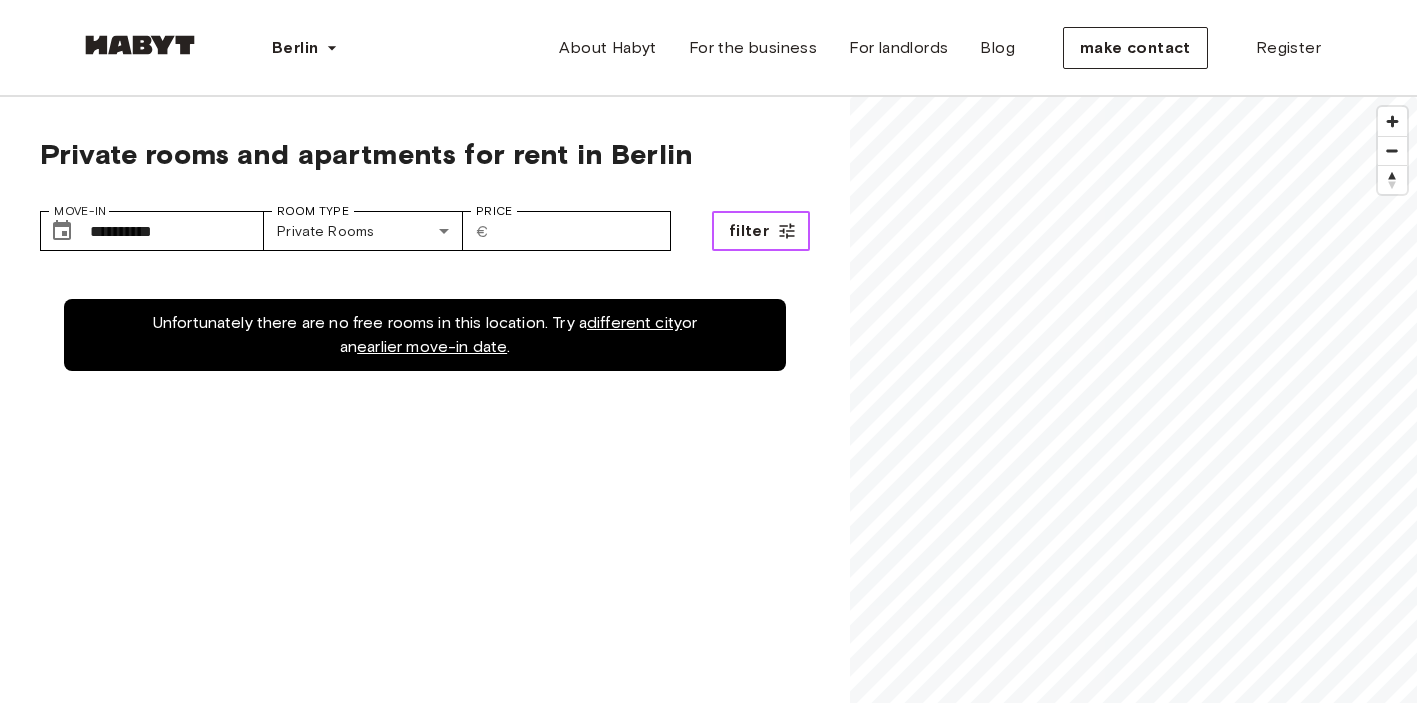 click on "filter" at bounding box center (749, 231) 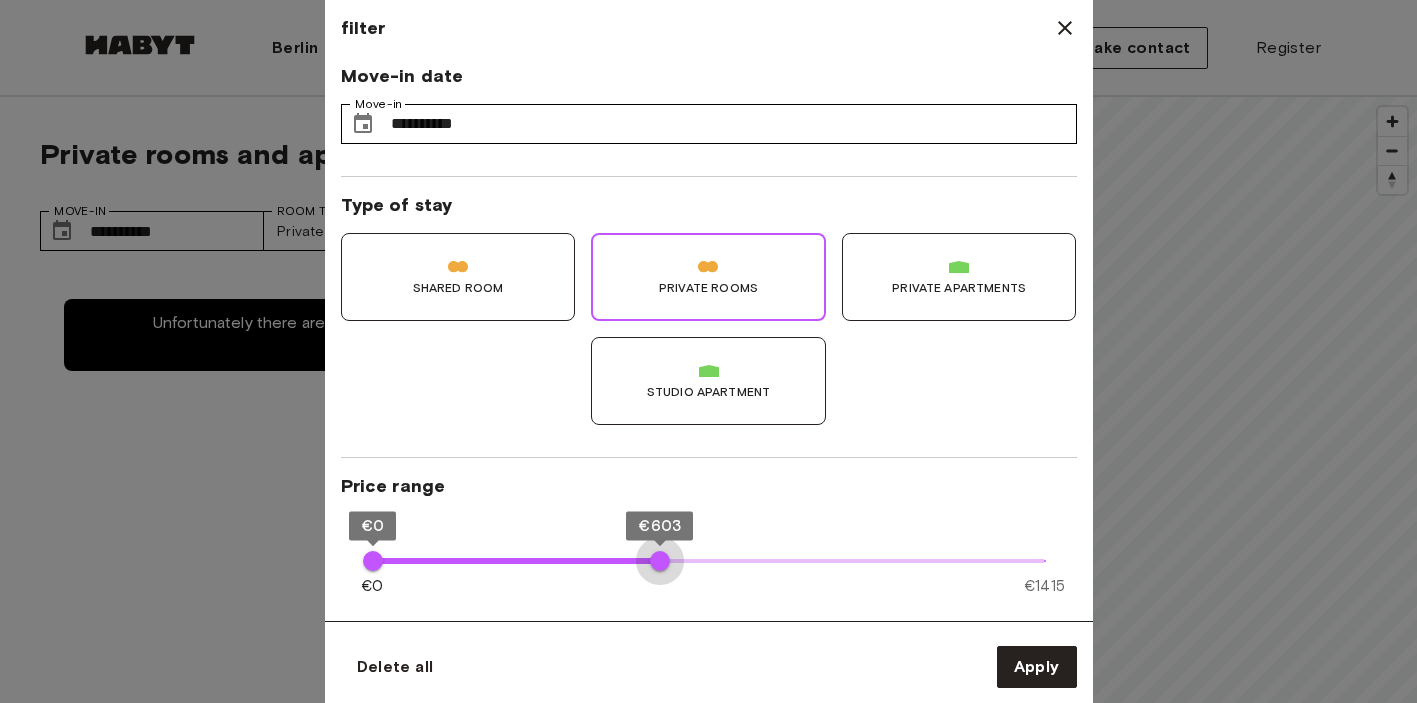 type on "***" 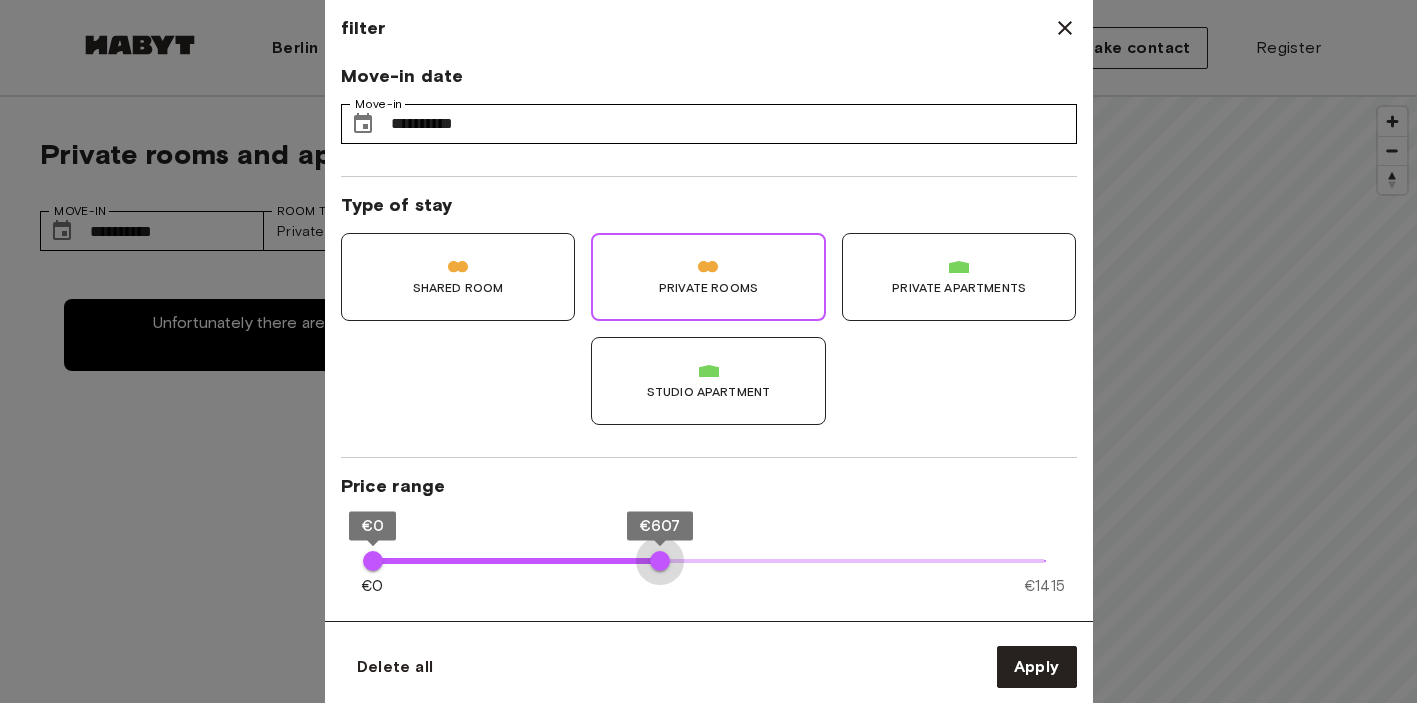drag, startPoint x: 630, startPoint y: 566, endPoint x: 660, endPoint y: 563, distance: 30.149628 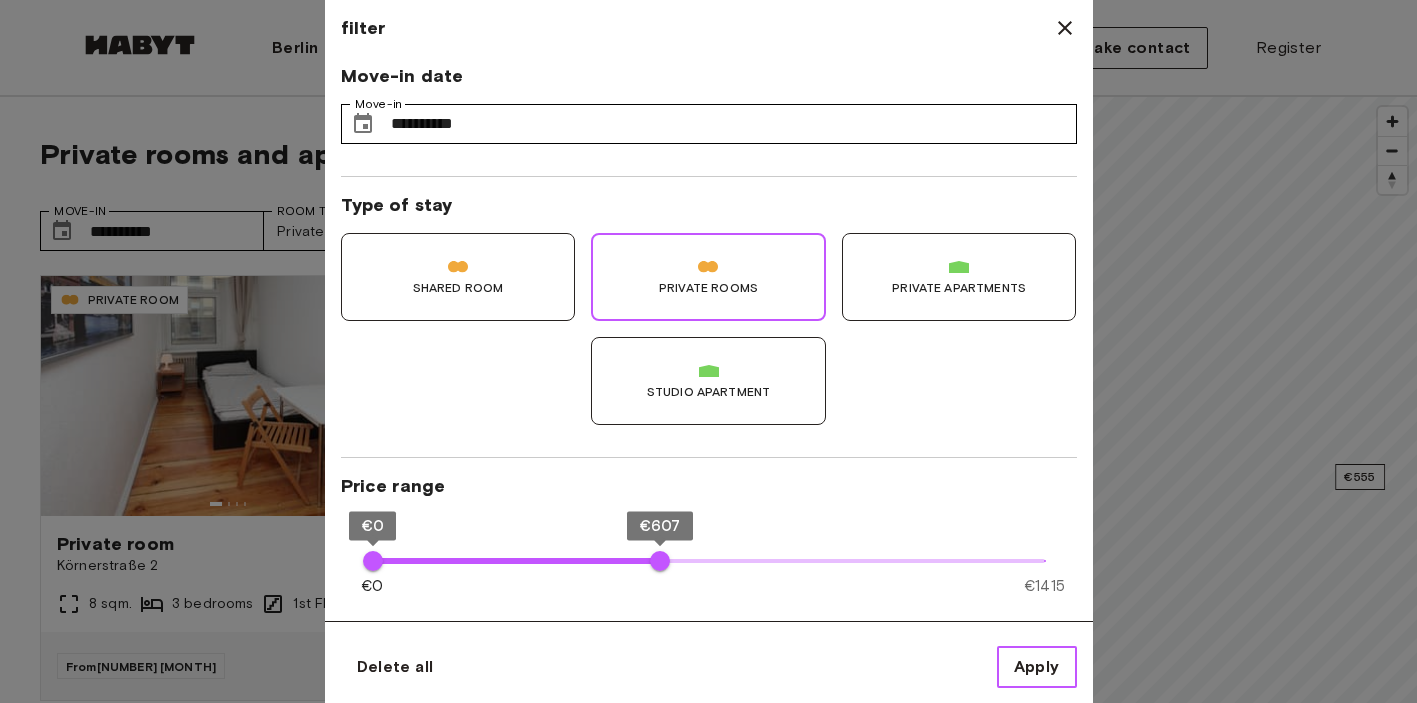 click on "Apply" at bounding box center (1037, 666) 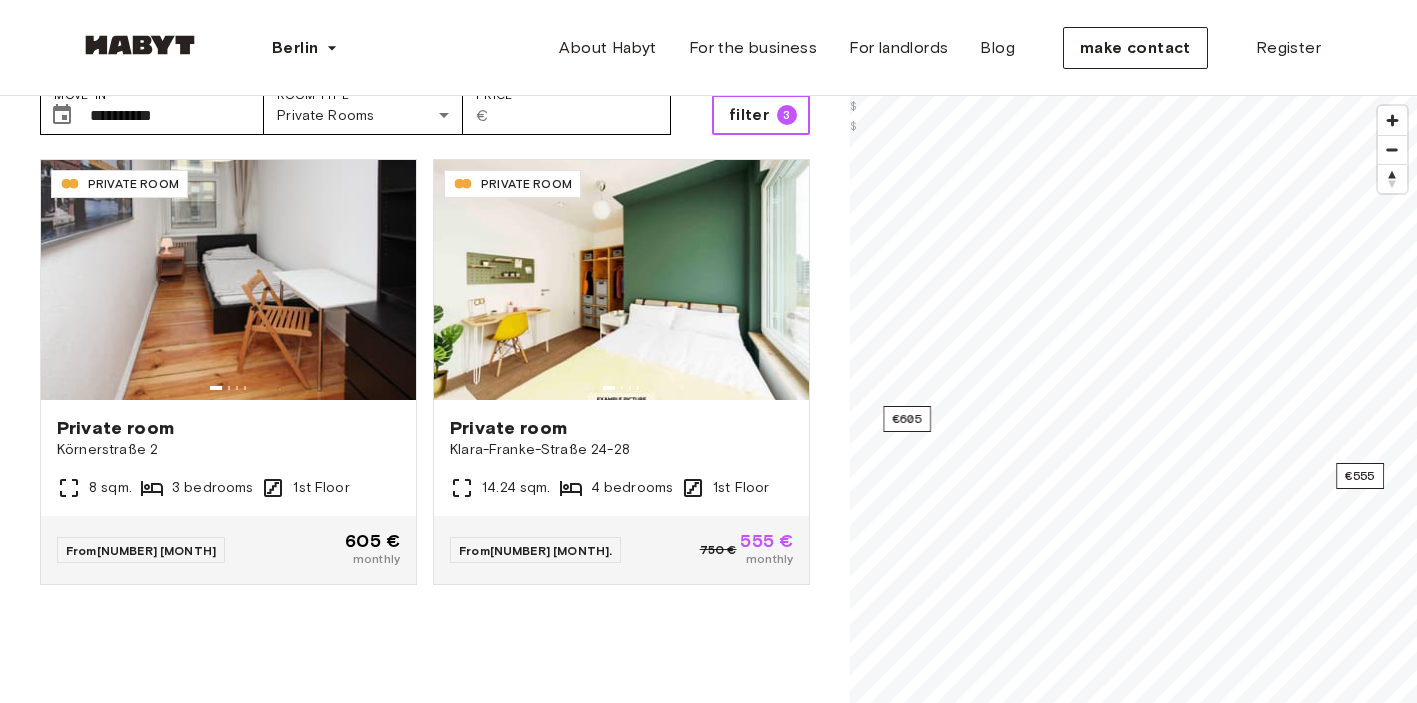 scroll, scrollTop: 120, scrollLeft: 0, axis: vertical 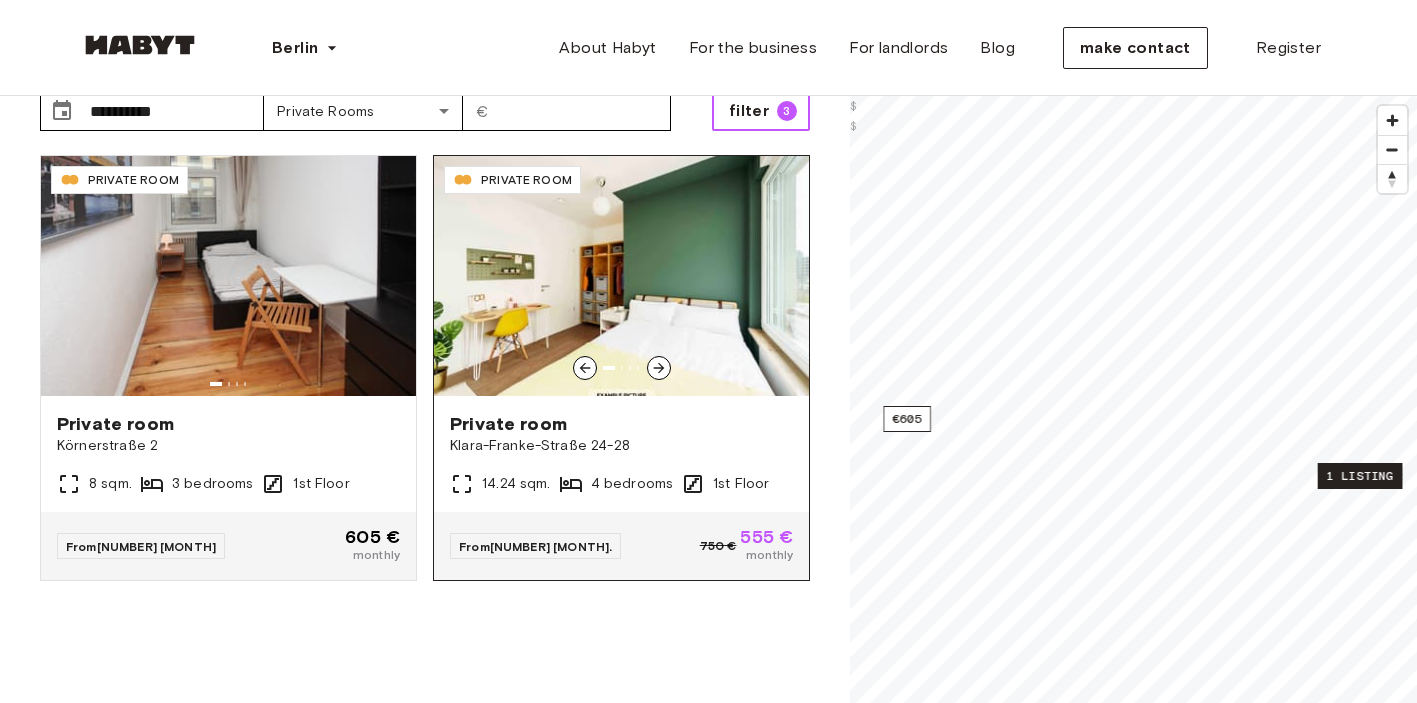 click at bounding box center [621, 276] 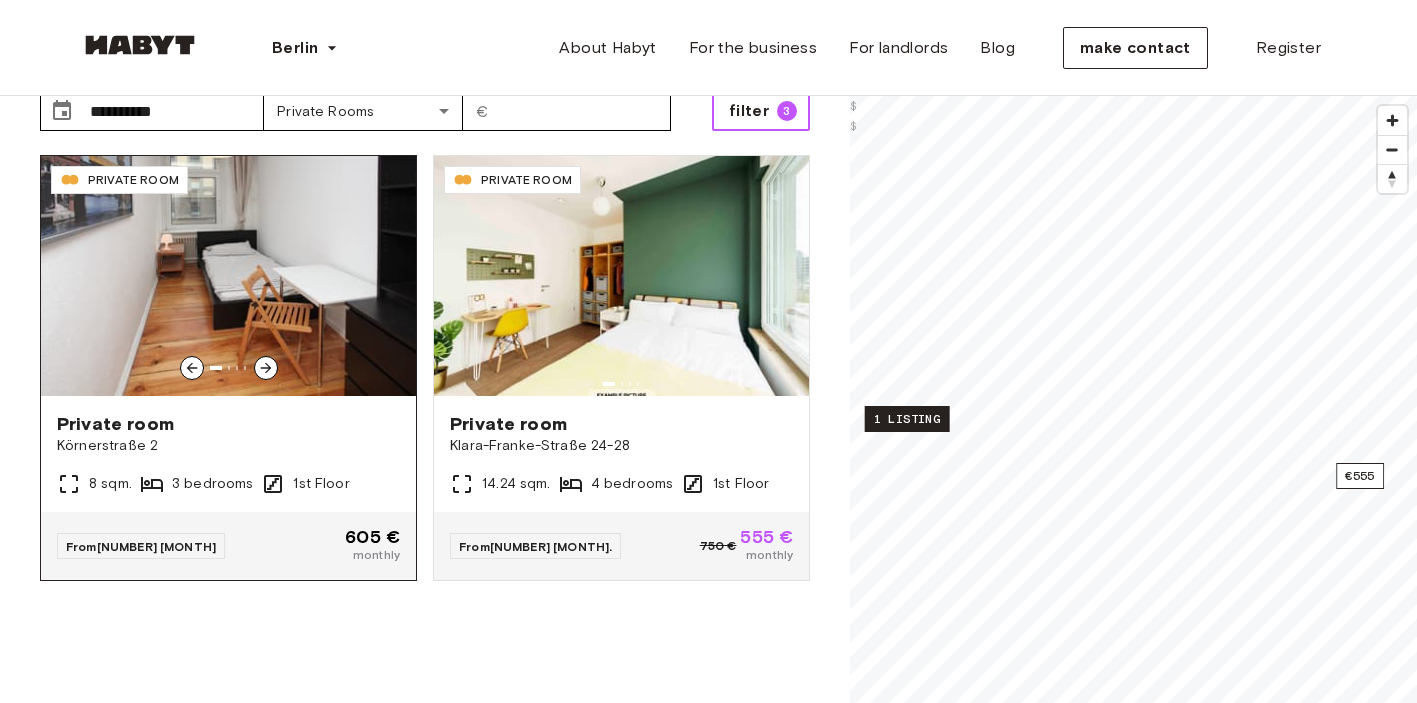 click at bounding box center (228, 276) 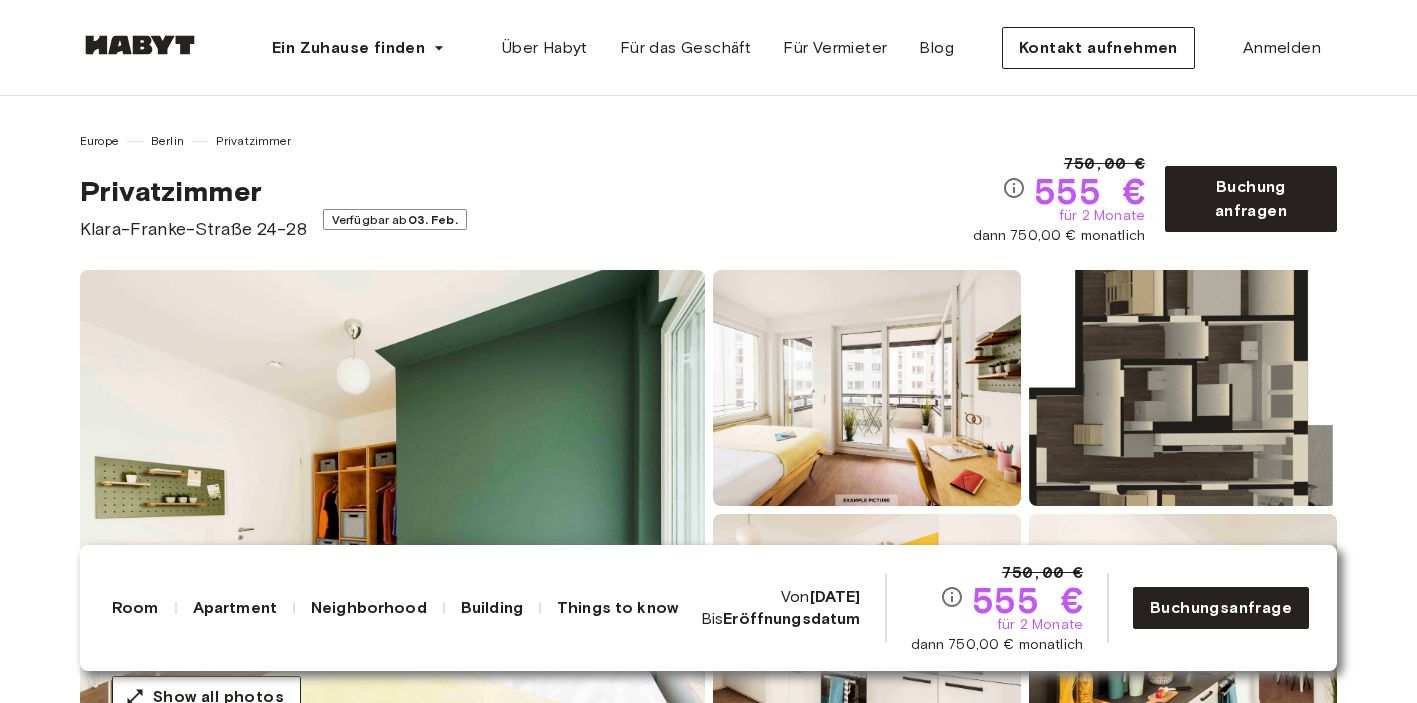 scroll, scrollTop: 0, scrollLeft: 0, axis: both 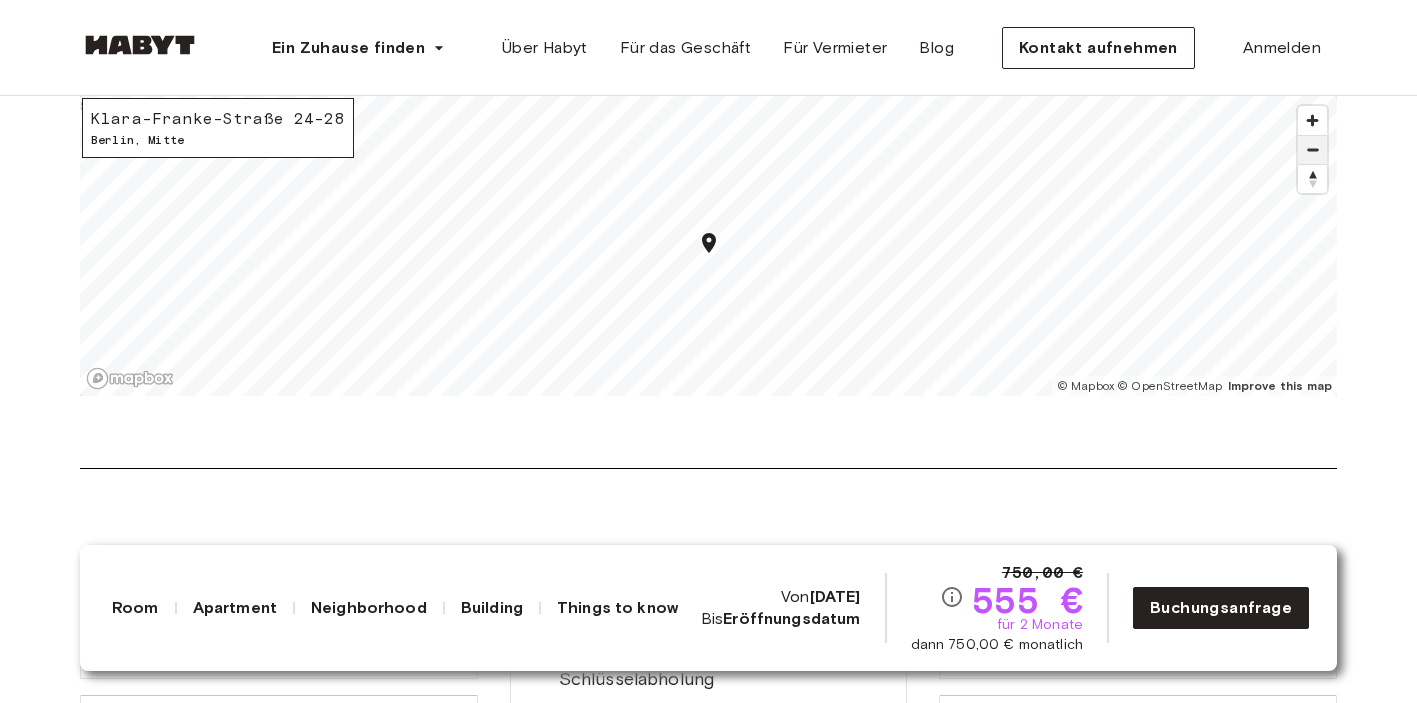 click at bounding box center [1312, 150] 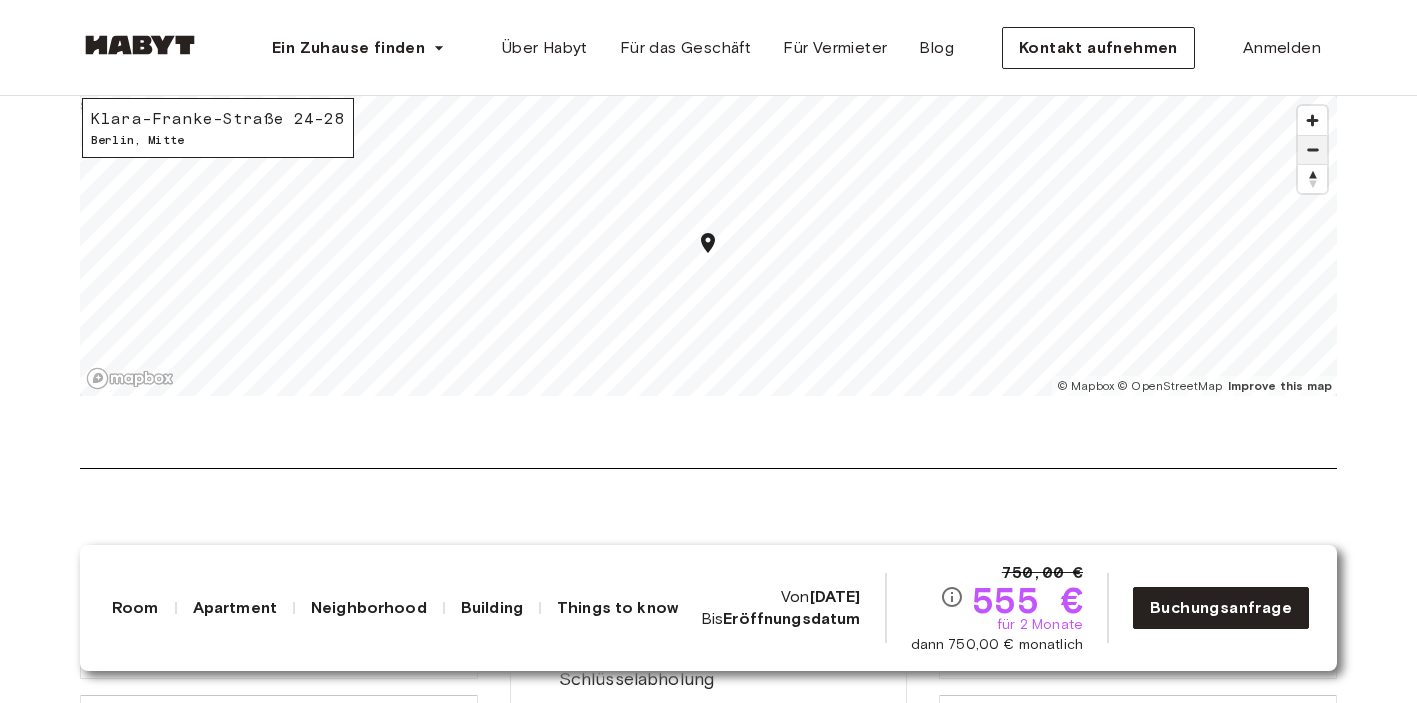 click at bounding box center (1312, 150) 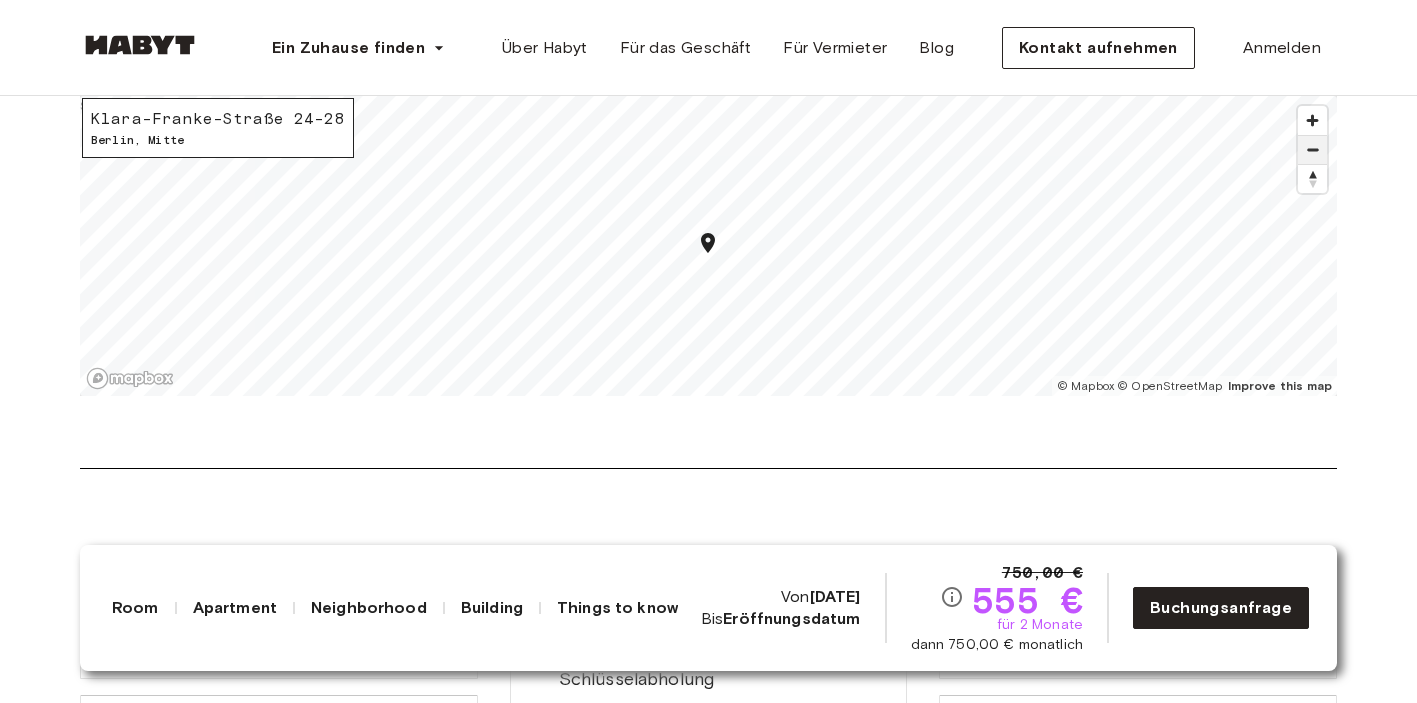 click at bounding box center [1312, 150] 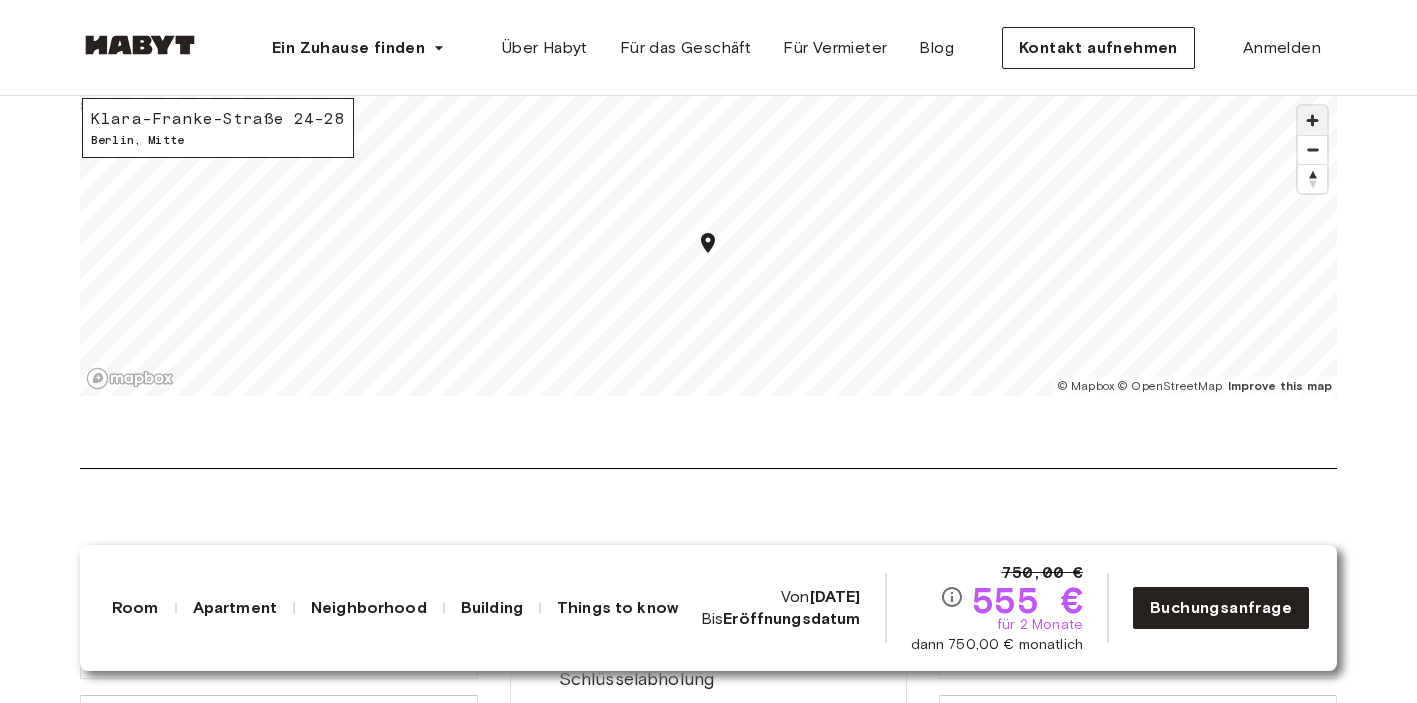 click at bounding box center [1312, 120] 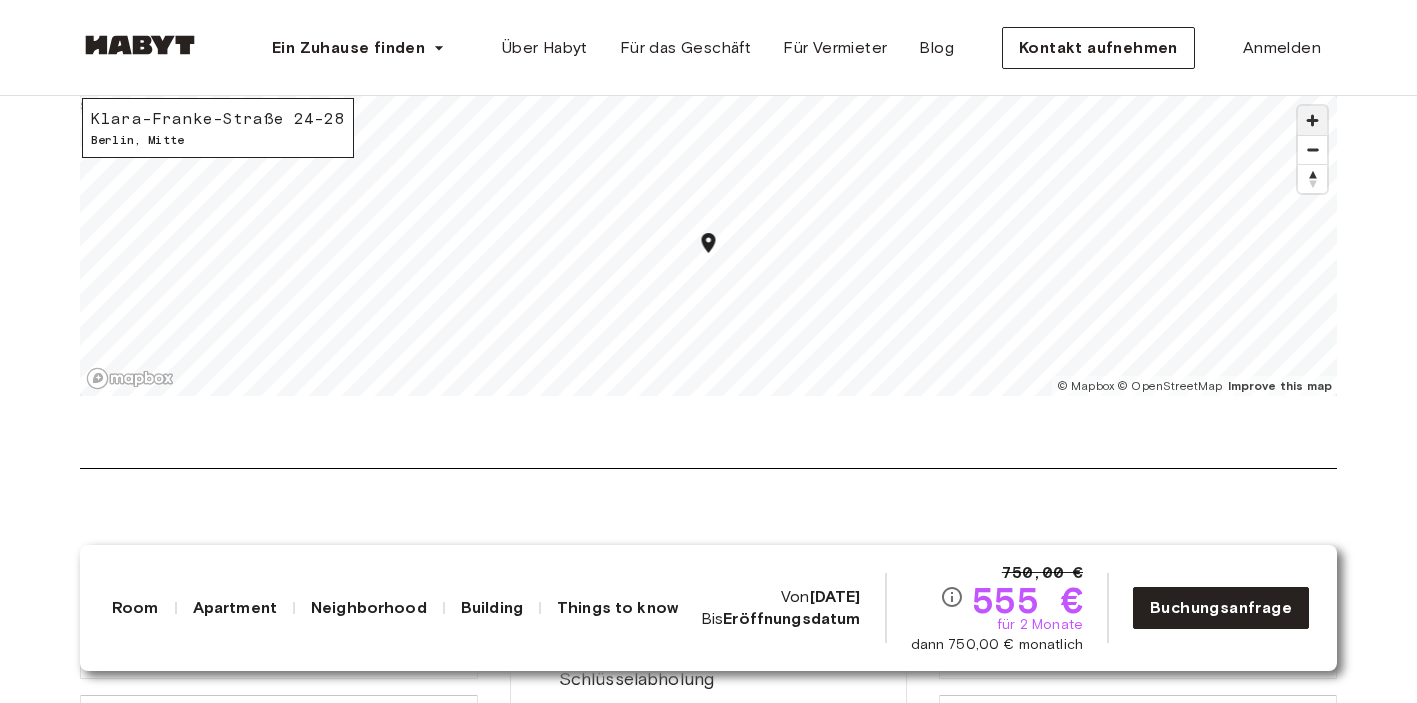 click at bounding box center [1312, 120] 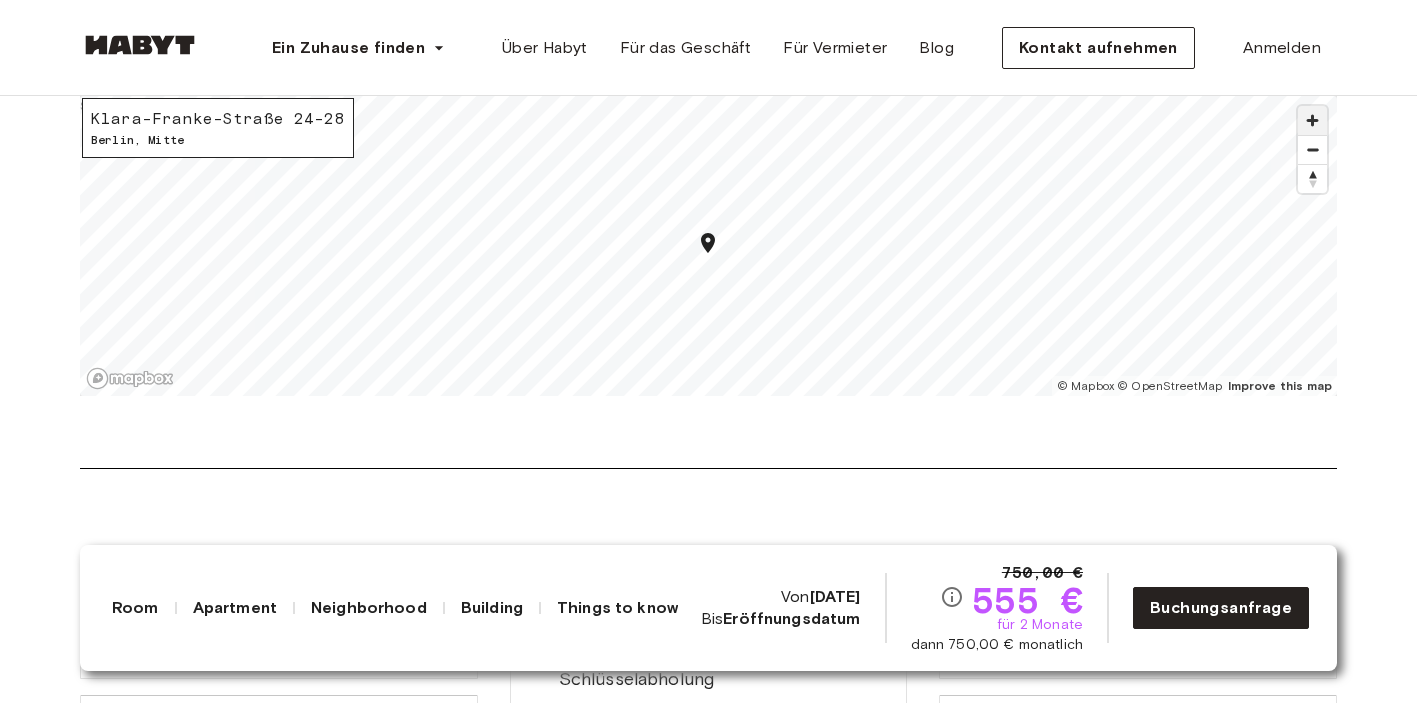 click at bounding box center [1312, 120] 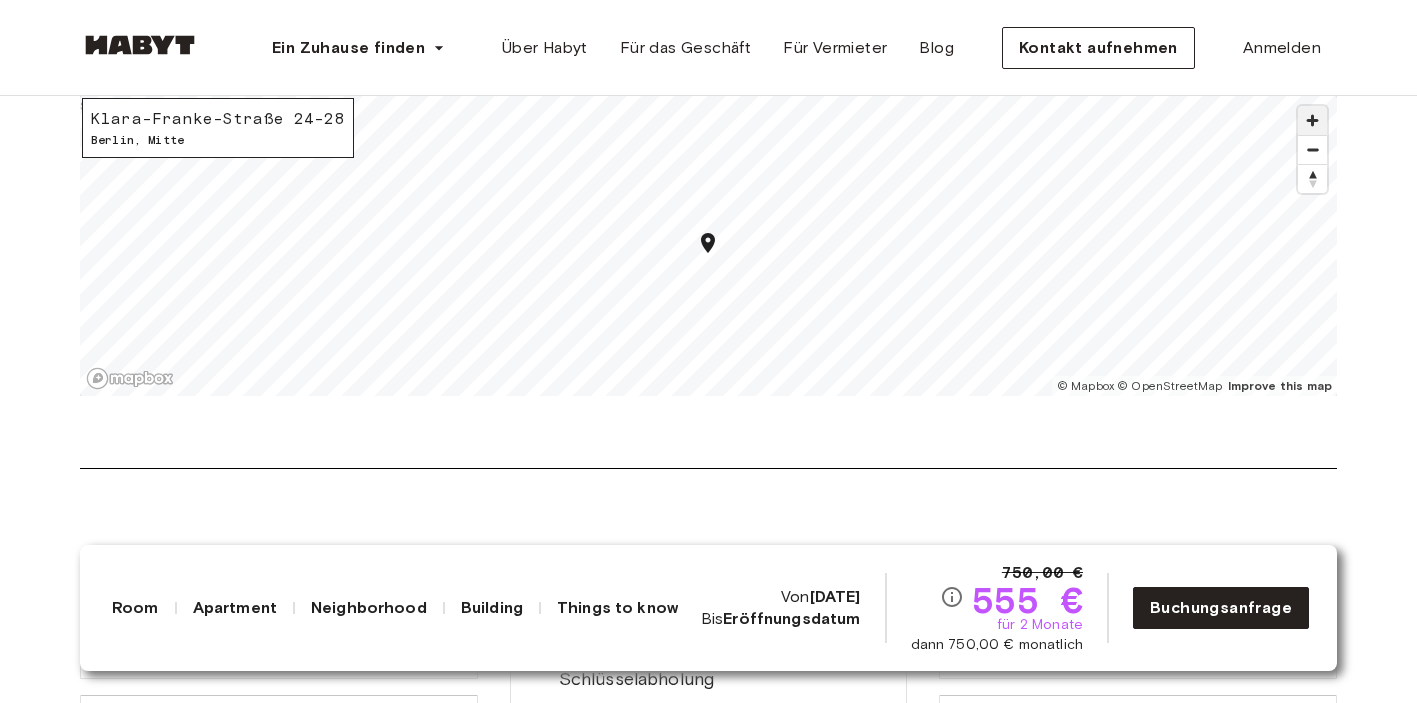 click at bounding box center [1312, 120] 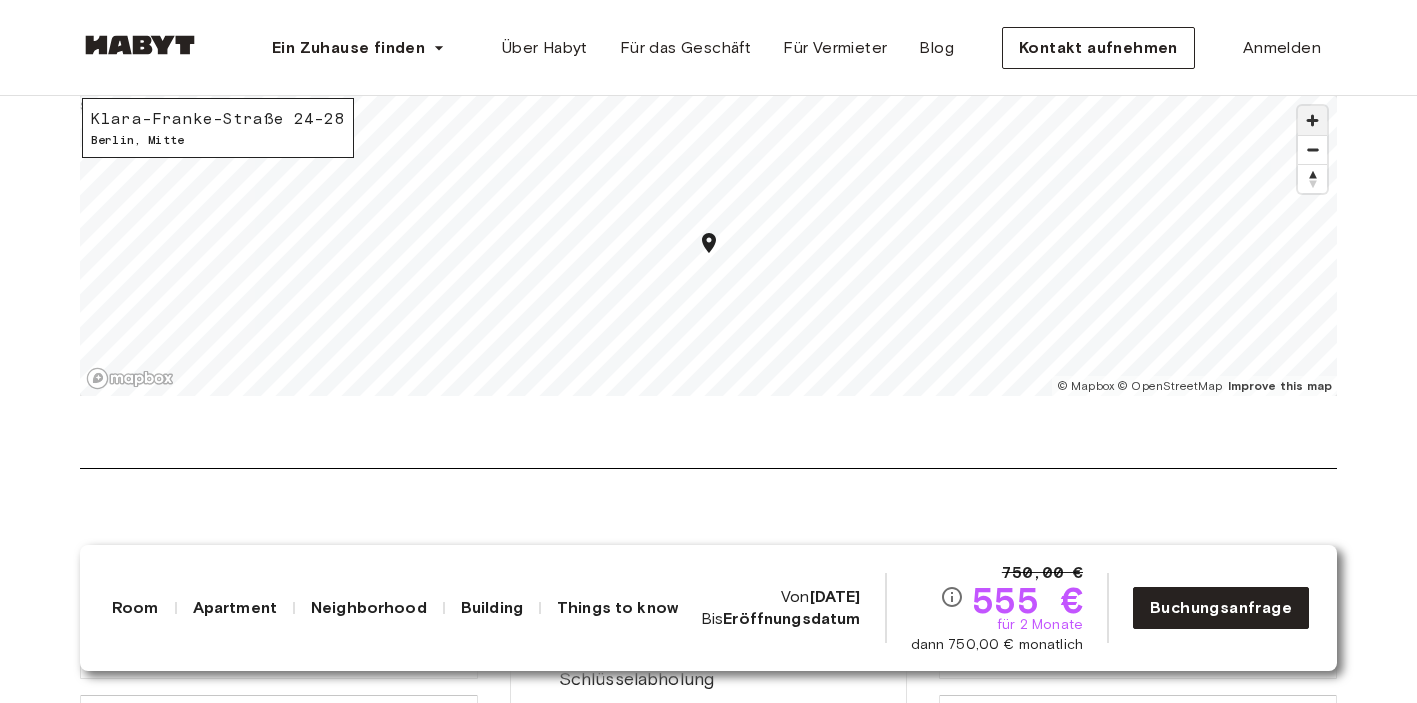click at bounding box center [1312, 120] 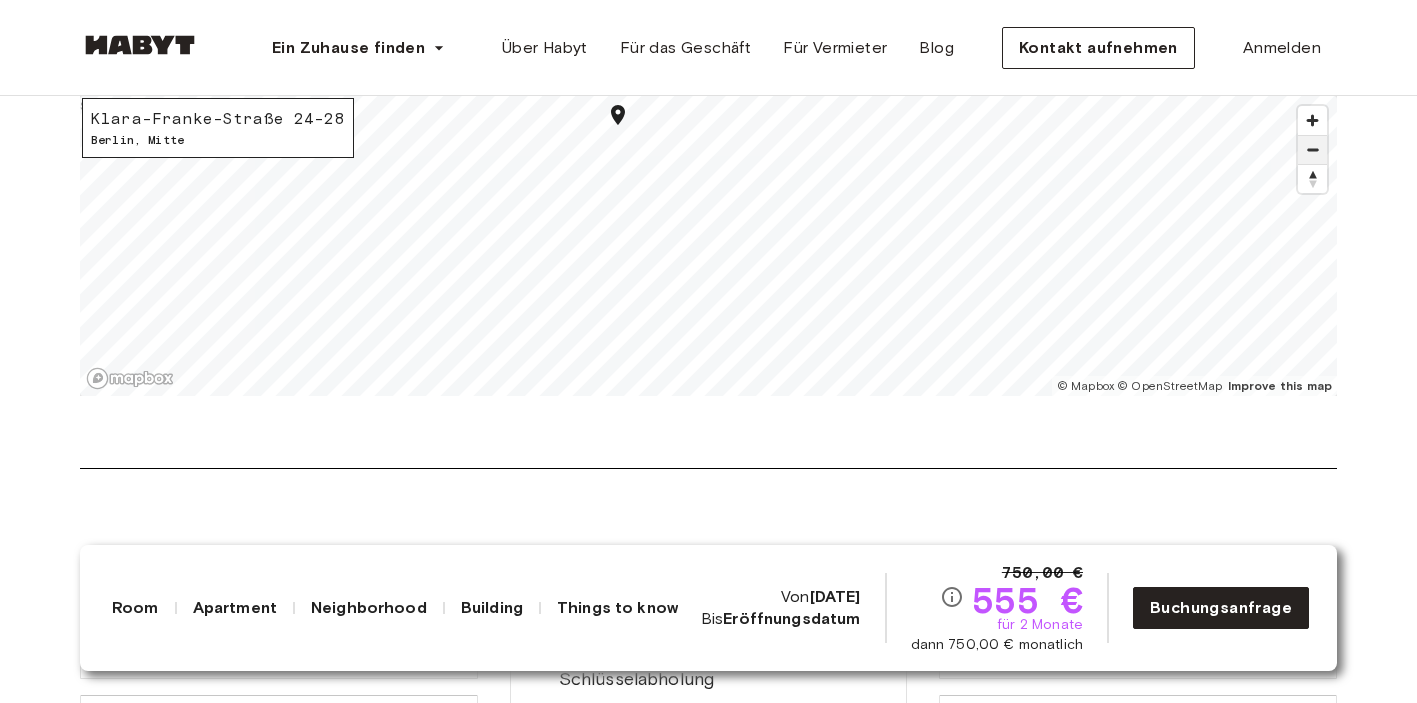 click at bounding box center (1312, 150) 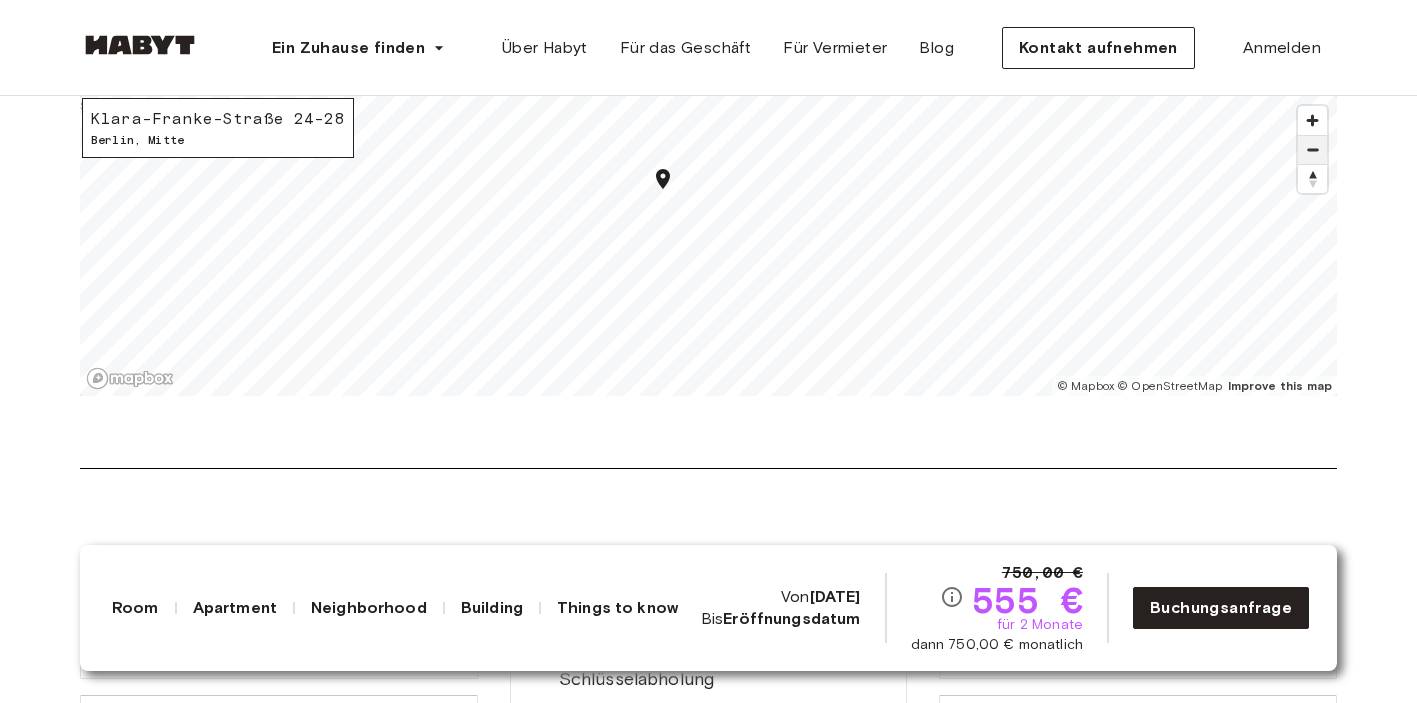 click at bounding box center (1312, 150) 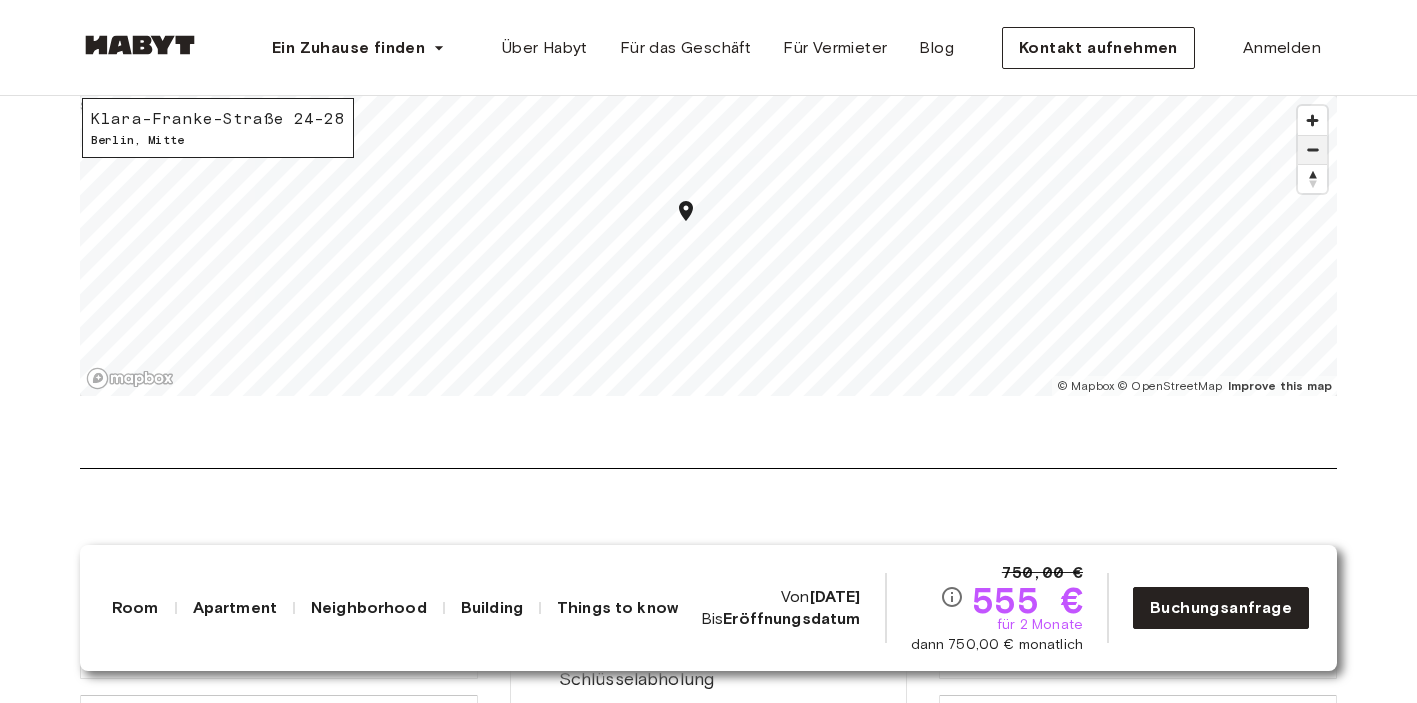 click at bounding box center [1312, 150] 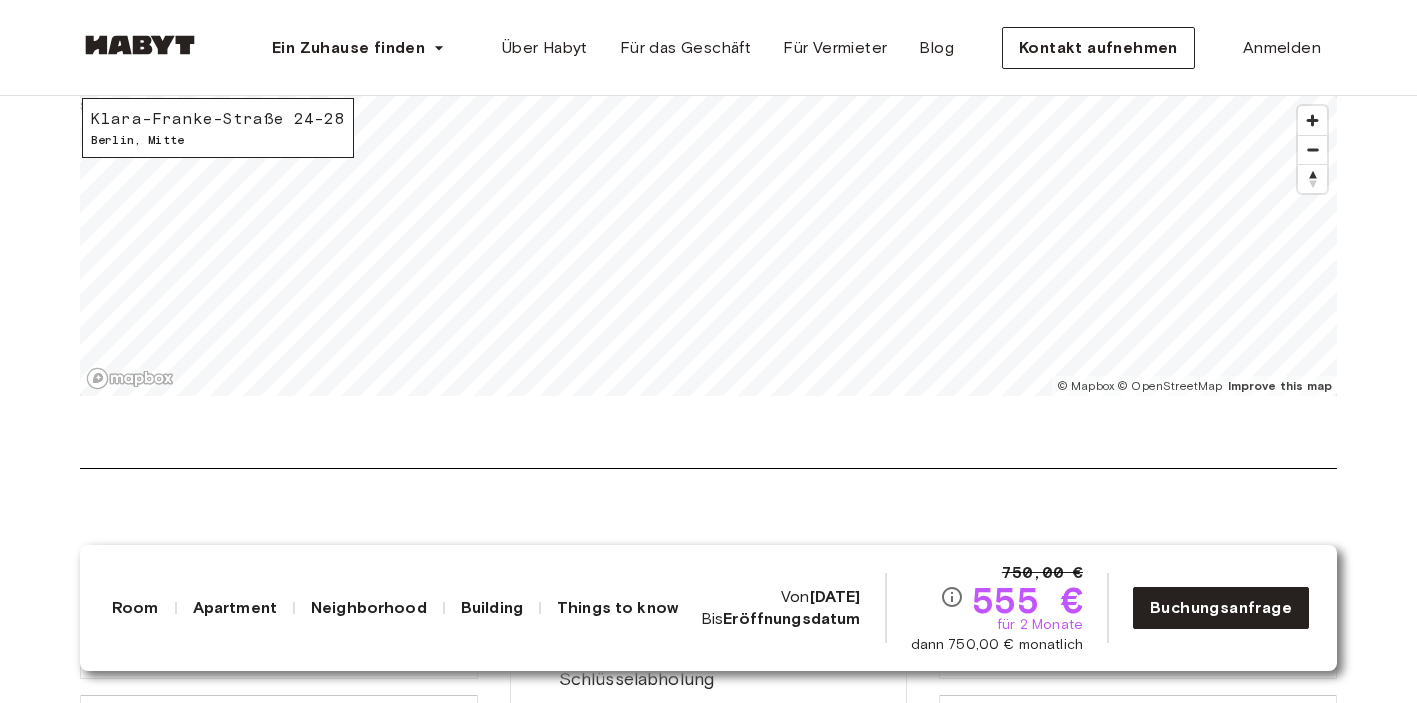 click on "Über das Viertel In Google Maps öffnen An entirely new part of Berlin, Europacity is an urban destination with comfortable environments, several amenities, and relaxing green and open spaces. Located in the northern part of Berlin, in the district of Mitte, Europacity is closely located to the Central Station, making it easy and convenient to reach other parts of the city such as Alexanderplatz, Brandenburger Gate and Friedrichshain in less than 20 minutes. With an area of approximately 61 hectare, Europacity offers all the amenities you’d expect from the city center, in addition to relaxing green and open spaces.  Show more Klara-Franke-Straße 24-28 Berlin ,   Mitte © Mapbox   © OpenStreetMap   Improve this map $" at bounding box center [708, 176] 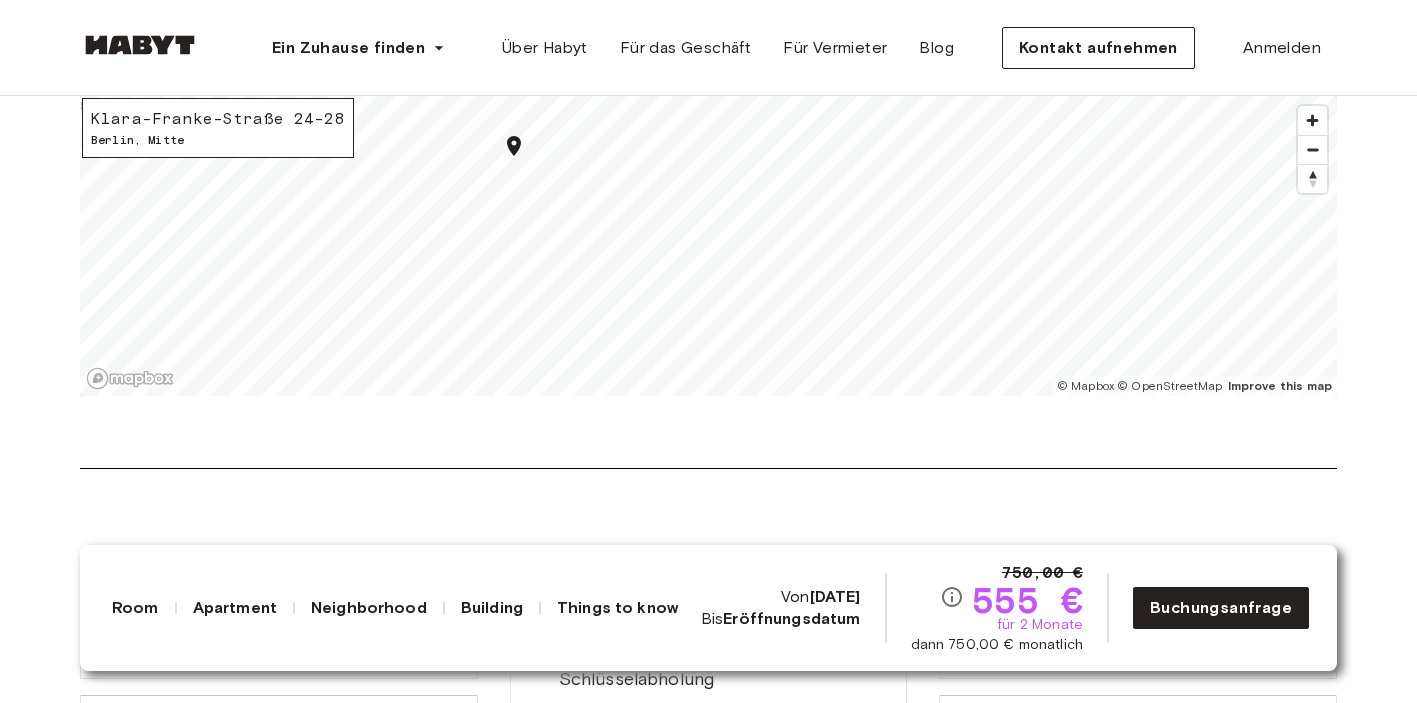 click on "Über das Viertel In Google Maps öffnen An entirely new part of Berlin, Europacity is an urban destination with comfortable environments, several amenities, and relaxing green and open spaces. Located in the northern part of Berlin, in the district of Mitte, Europacity is closely located to the Central Station, making it easy and convenient to reach other parts of the city such as Alexanderplatz, Brandenburger Gate and Friedrichshain in less than 20 minutes. With an area of approximately 61 hectare, Europacity offers all the amenities you’d expect from the city center, in addition to relaxing green and open spaces.  Show more Klara-Franke-Straße 24-28 Berlin ,   Mitte © Mapbox   © OpenStreetMap   Improve this map $" at bounding box center (708, 176) 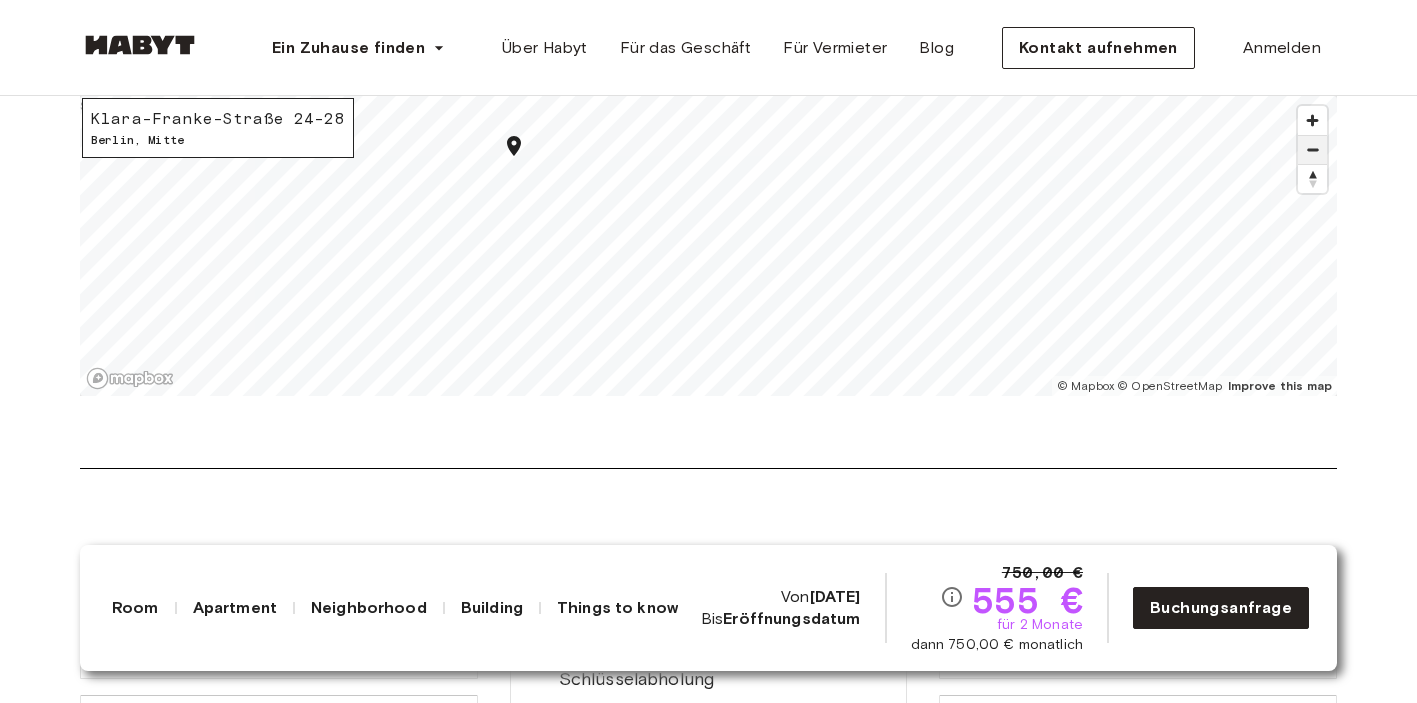 click at bounding box center (1312, 150) 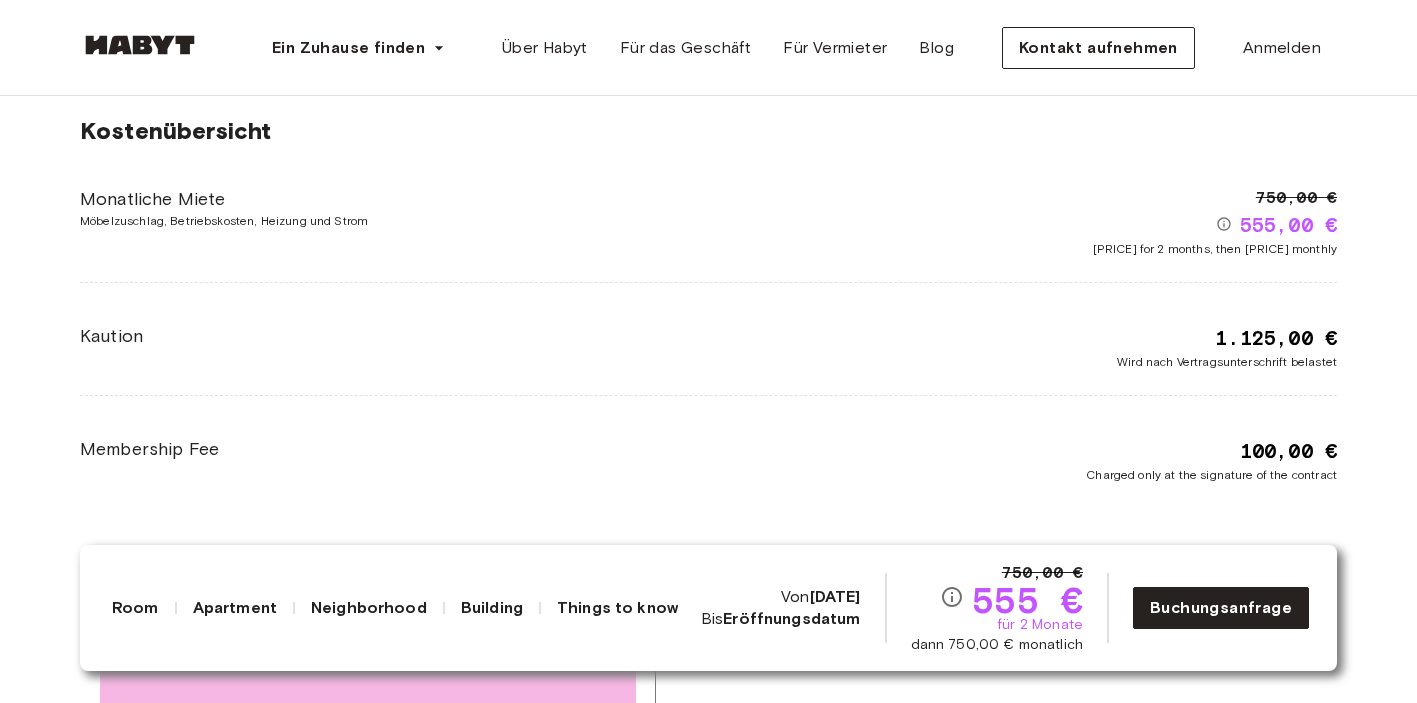 scroll, scrollTop: 3889, scrollLeft: 0, axis: vertical 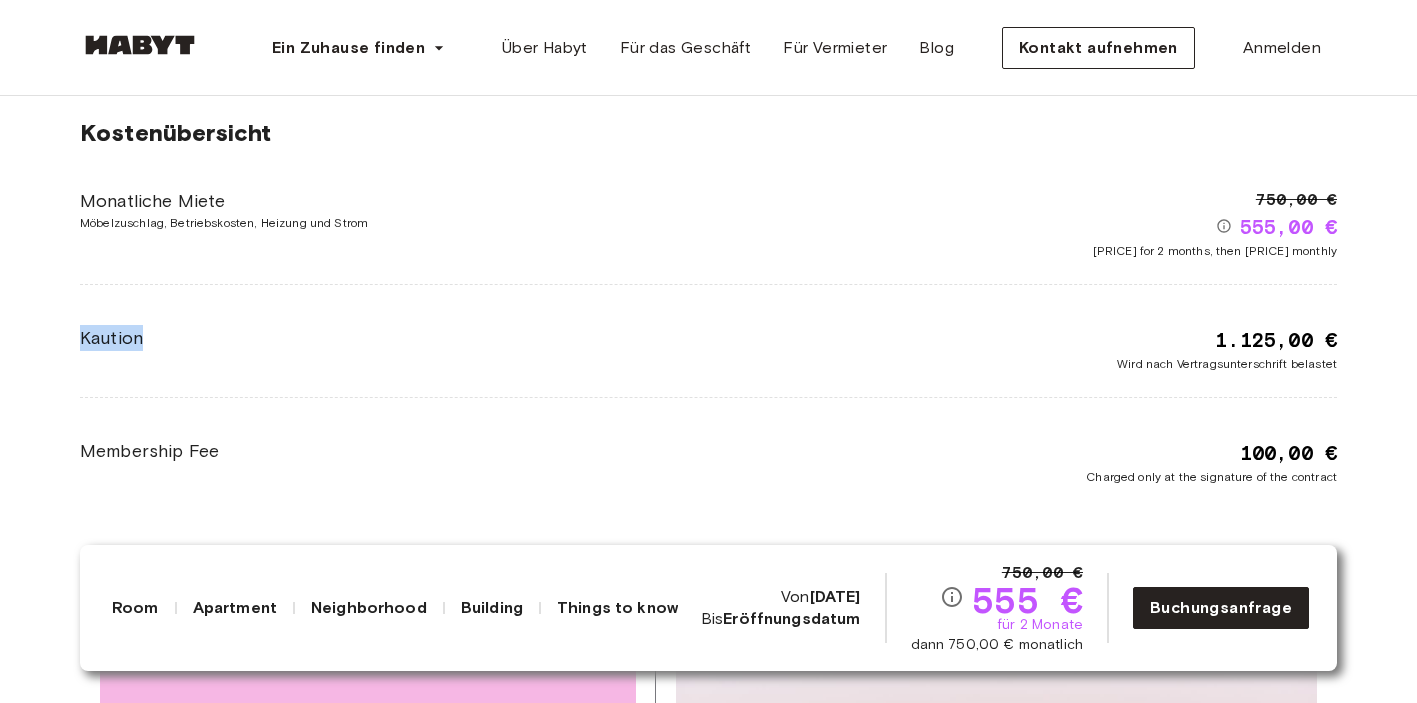drag, startPoint x: 77, startPoint y: 359, endPoint x: 141, endPoint y: 364, distance: 64.195015 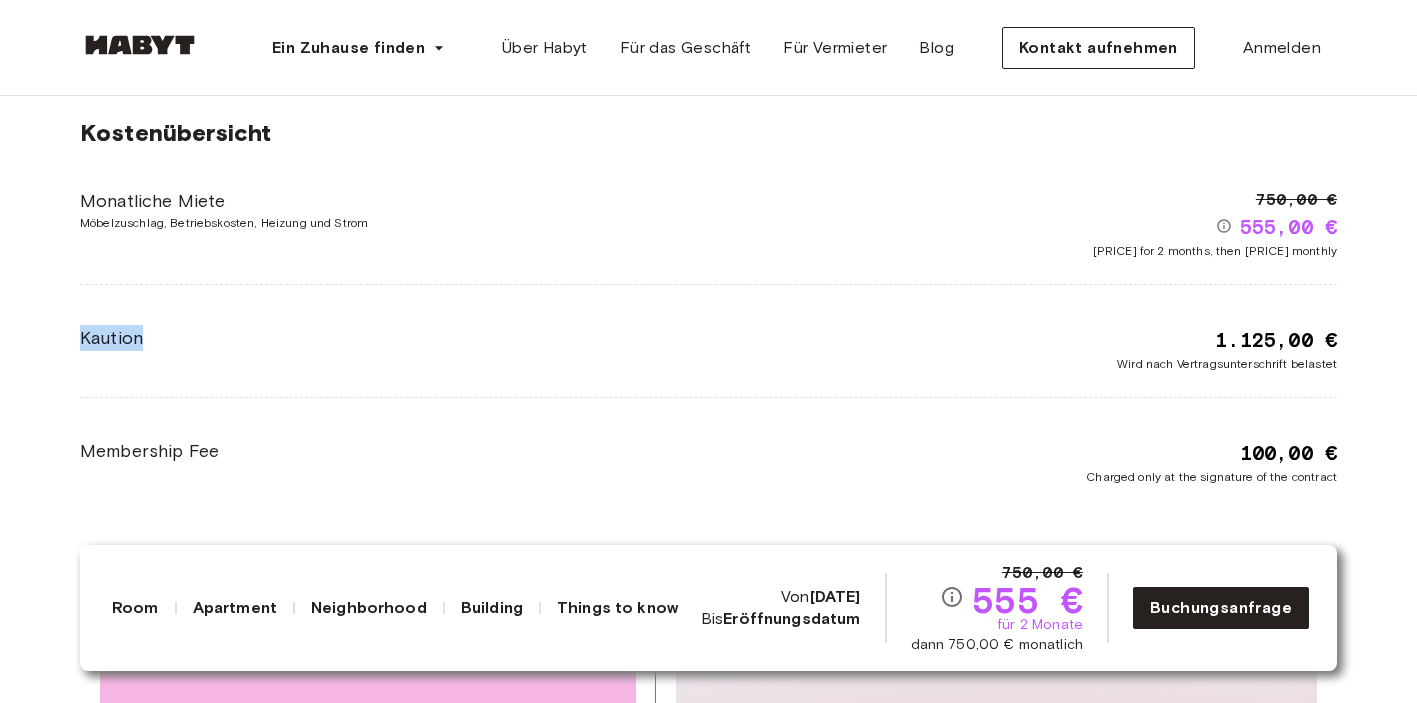 click on "Kostenübersicht Monatliche Miete Möbelzuschlag, Betriebskosten, Heizung und Strom 750,00 € 555,00 € 555,00 € for 2 months, then 750,00 € monthly Kaution 1.125,00 € Wird nach Vertragsunterschrift belastet Membership Fee 100,00 € Charged only at the signature of the contract" at bounding box center (708, 302) 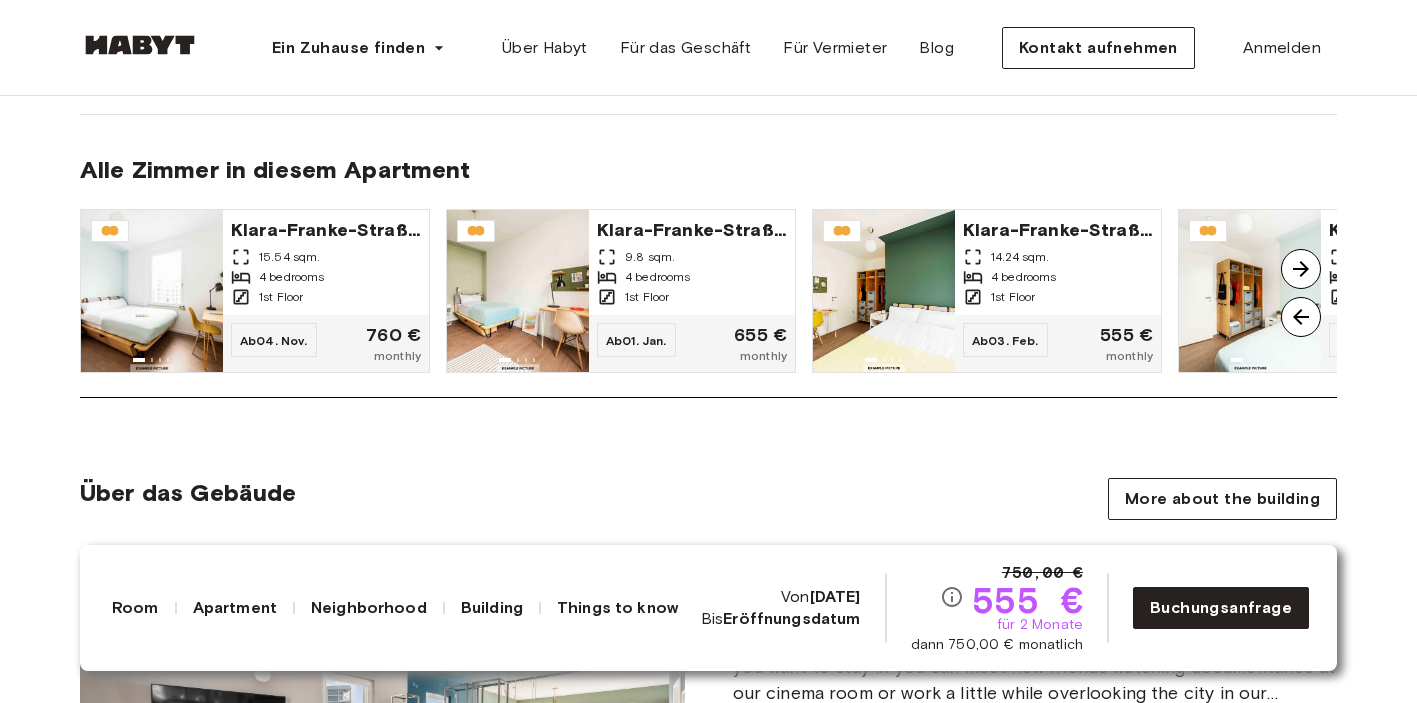 scroll, scrollTop: 1657, scrollLeft: 0, axis: vertical 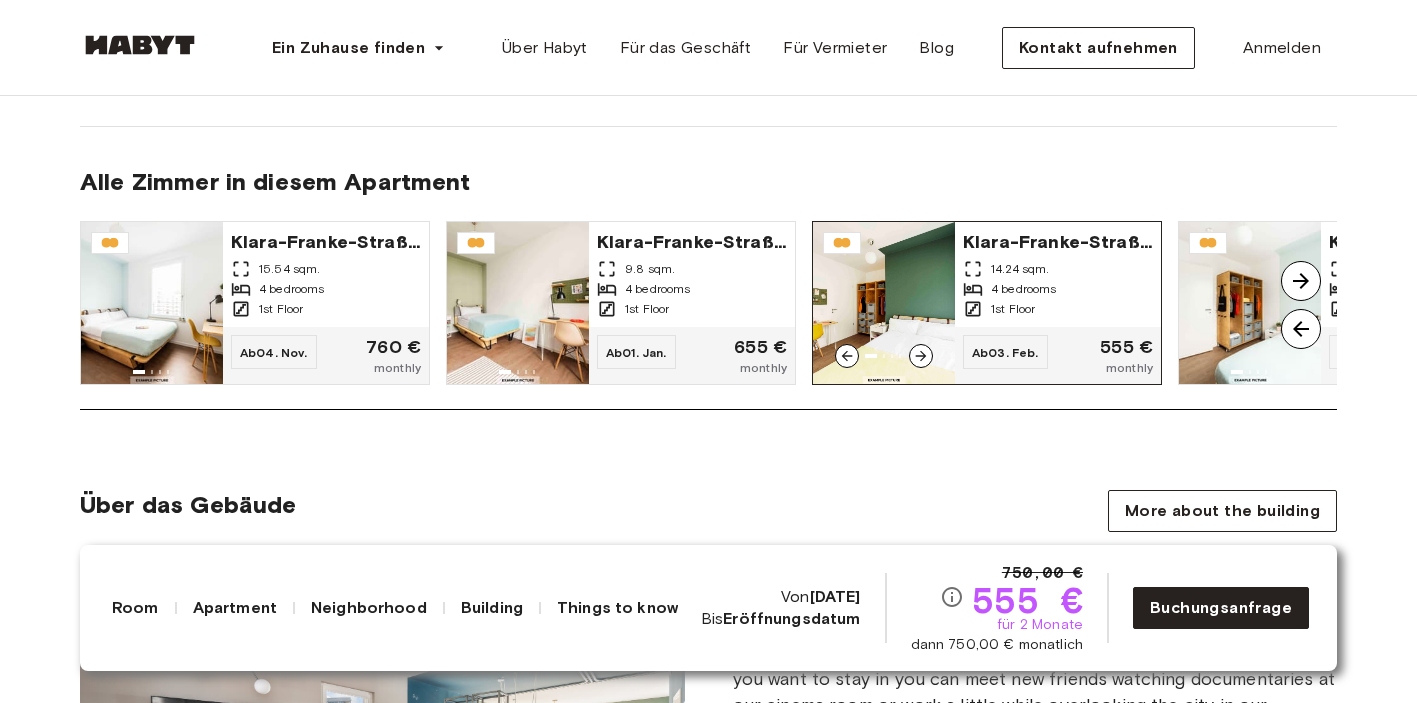 click at bounding box center (884, 303) 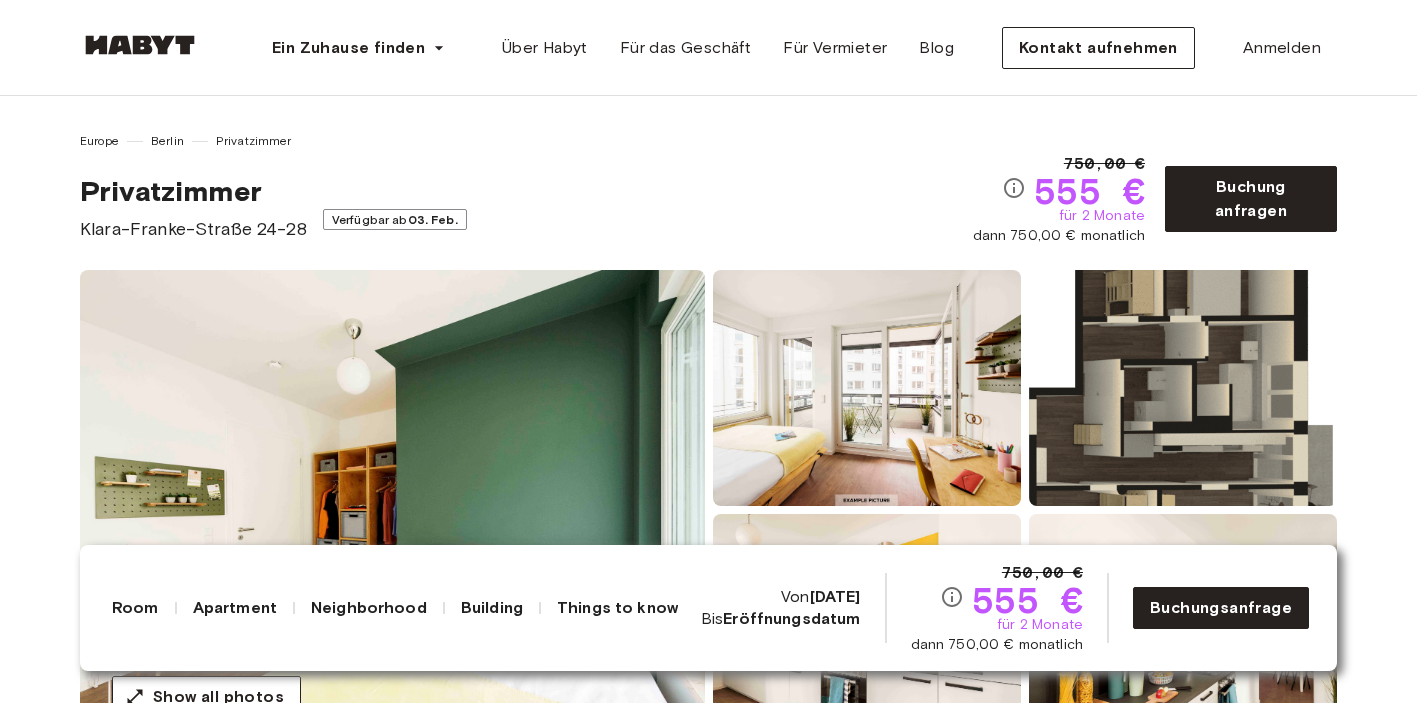 scroll, scrollTop: 0, scrollLeft: 0, axis: both 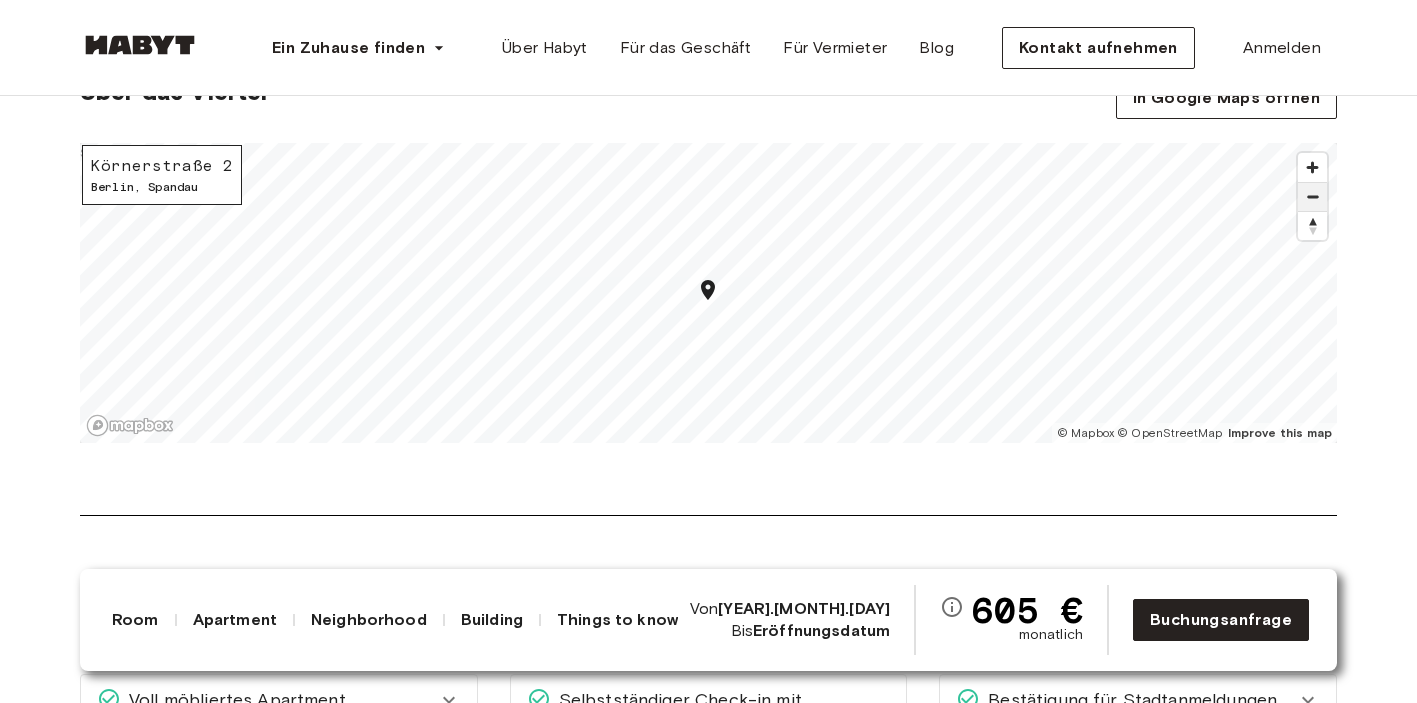 click at bounding box center [1312, 197] 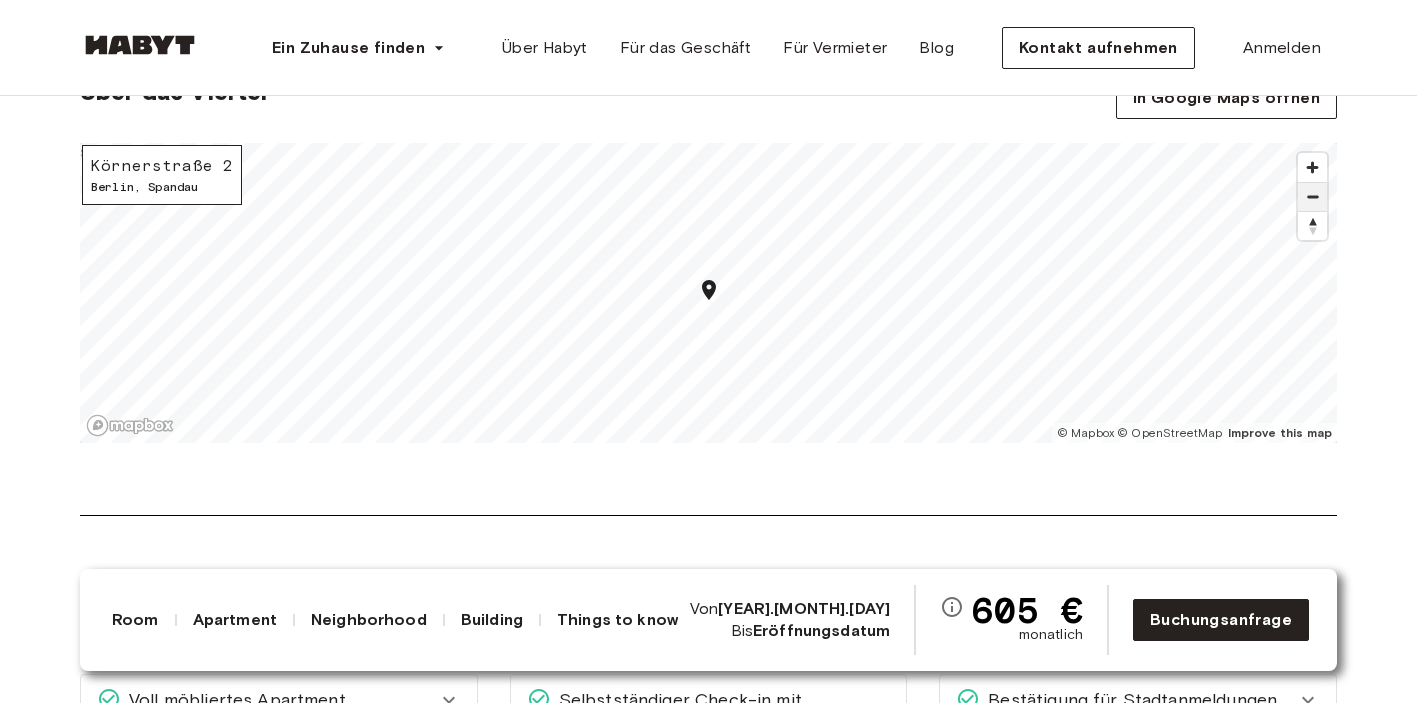 click at bounding box center [1312, 197] 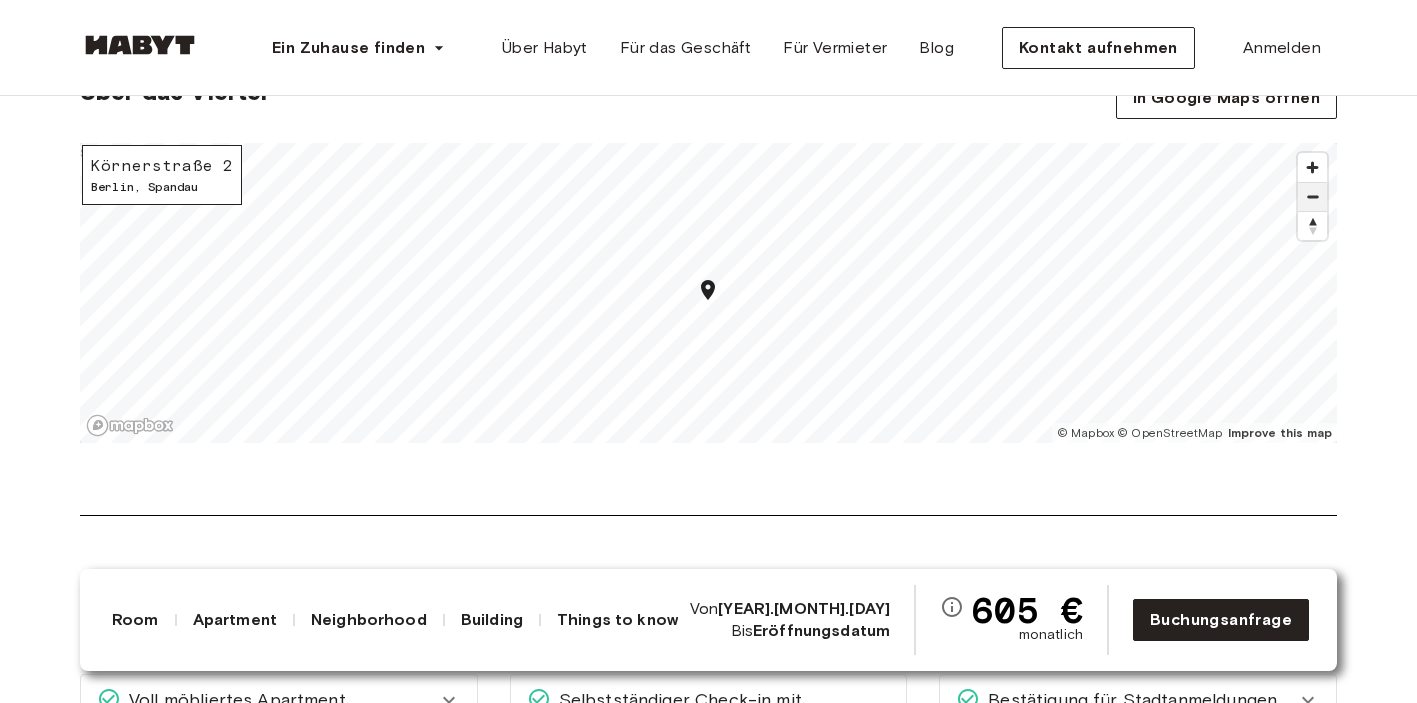 click at bounding box center [1312, 197] 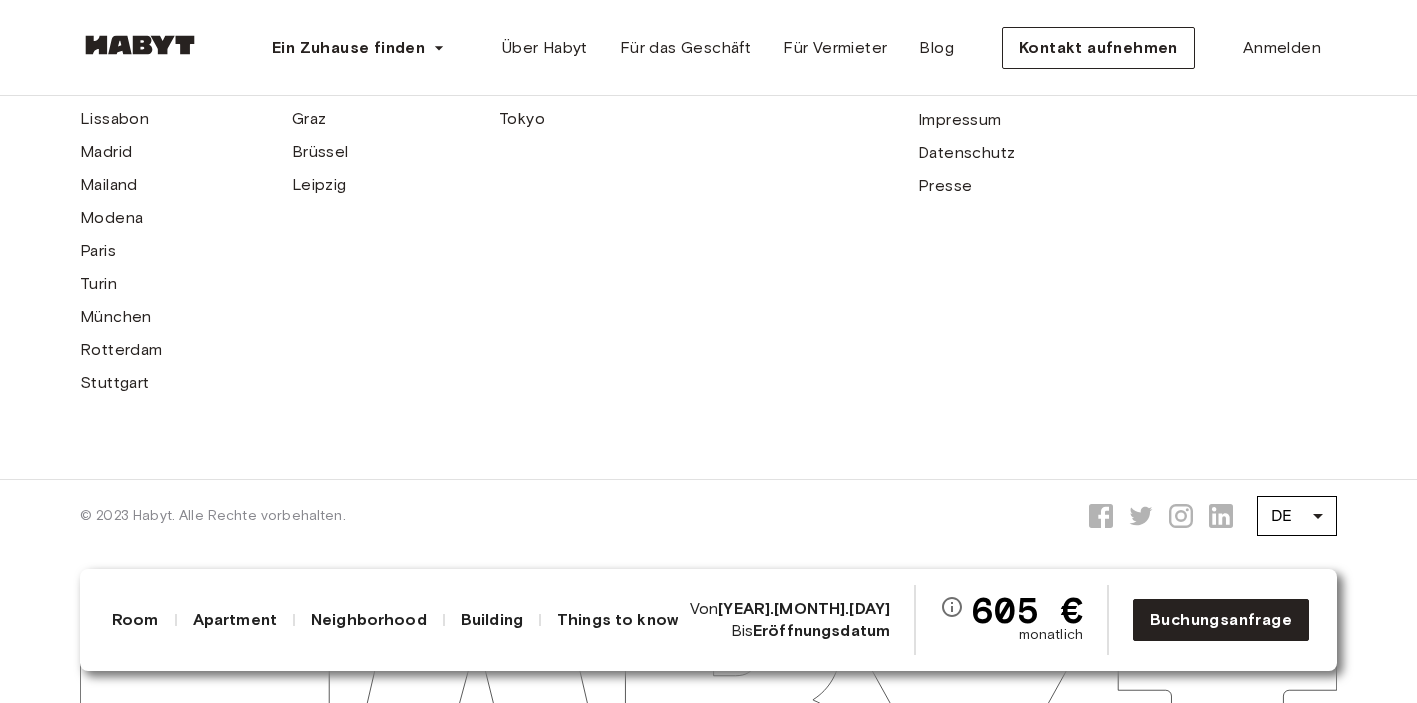 scroll, scrollTop: 6381, scrollLeft: 0, axis: vertical 